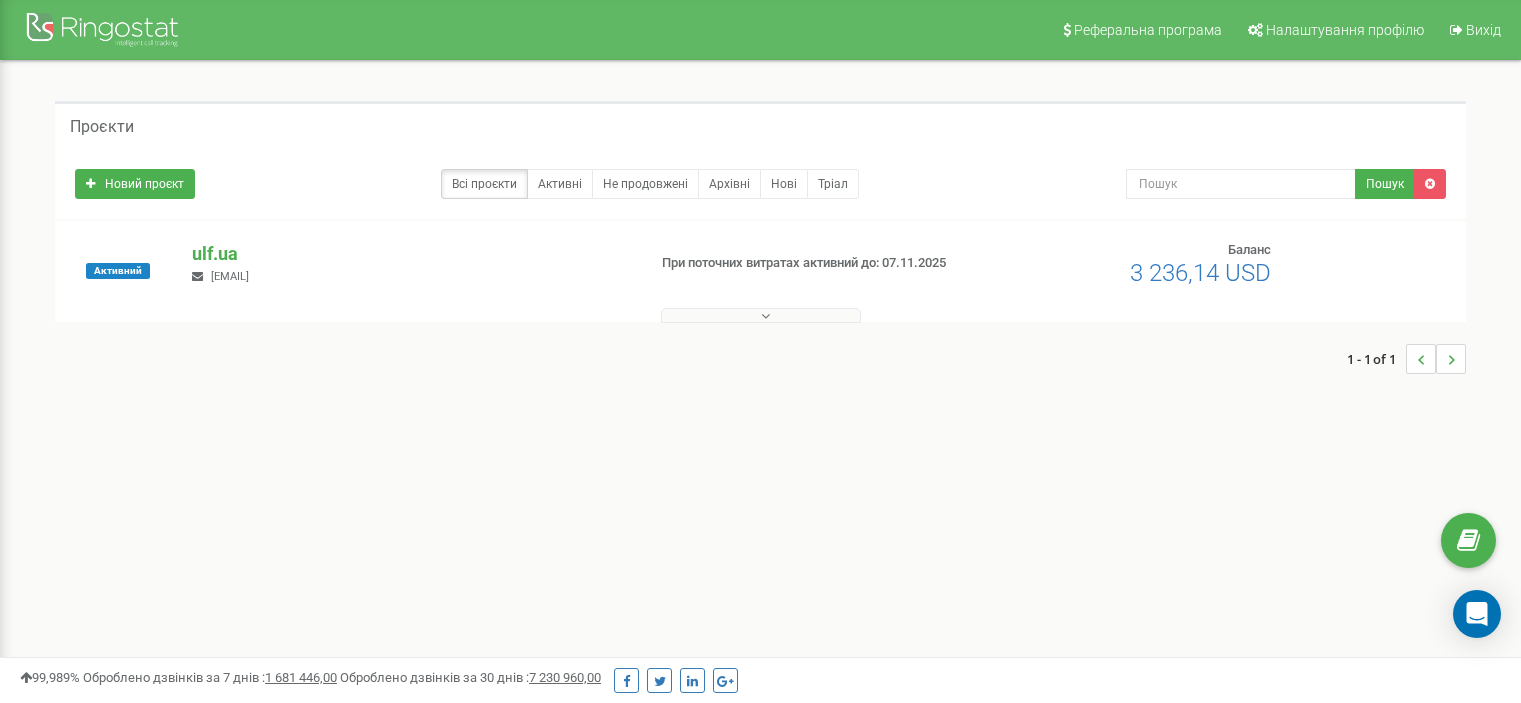scroll, scrollTop: 0, scrollLeft: 0, axis: both 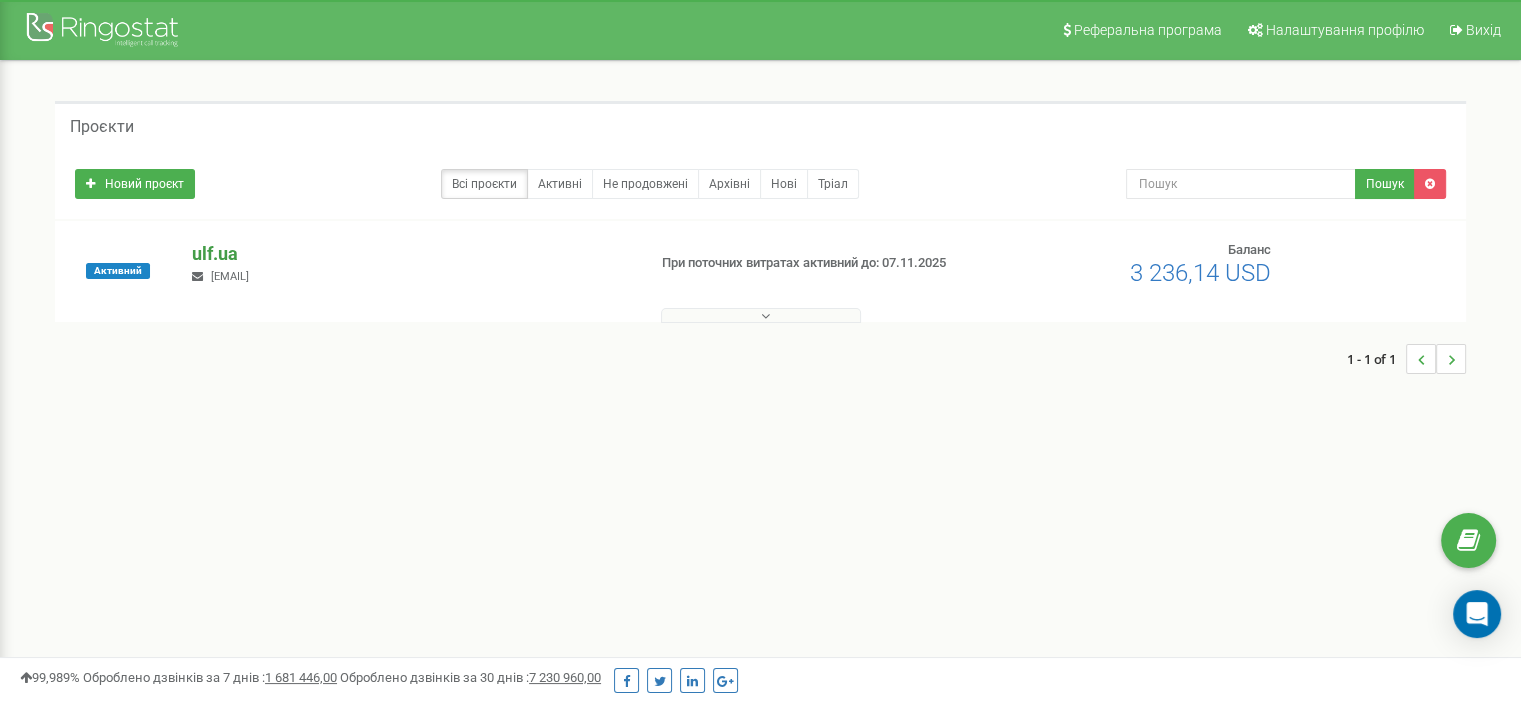 drag, startPoint x: 254, startPoint y: 244, endPoint x: 245, endPoint y: 267, distance: 24.698177 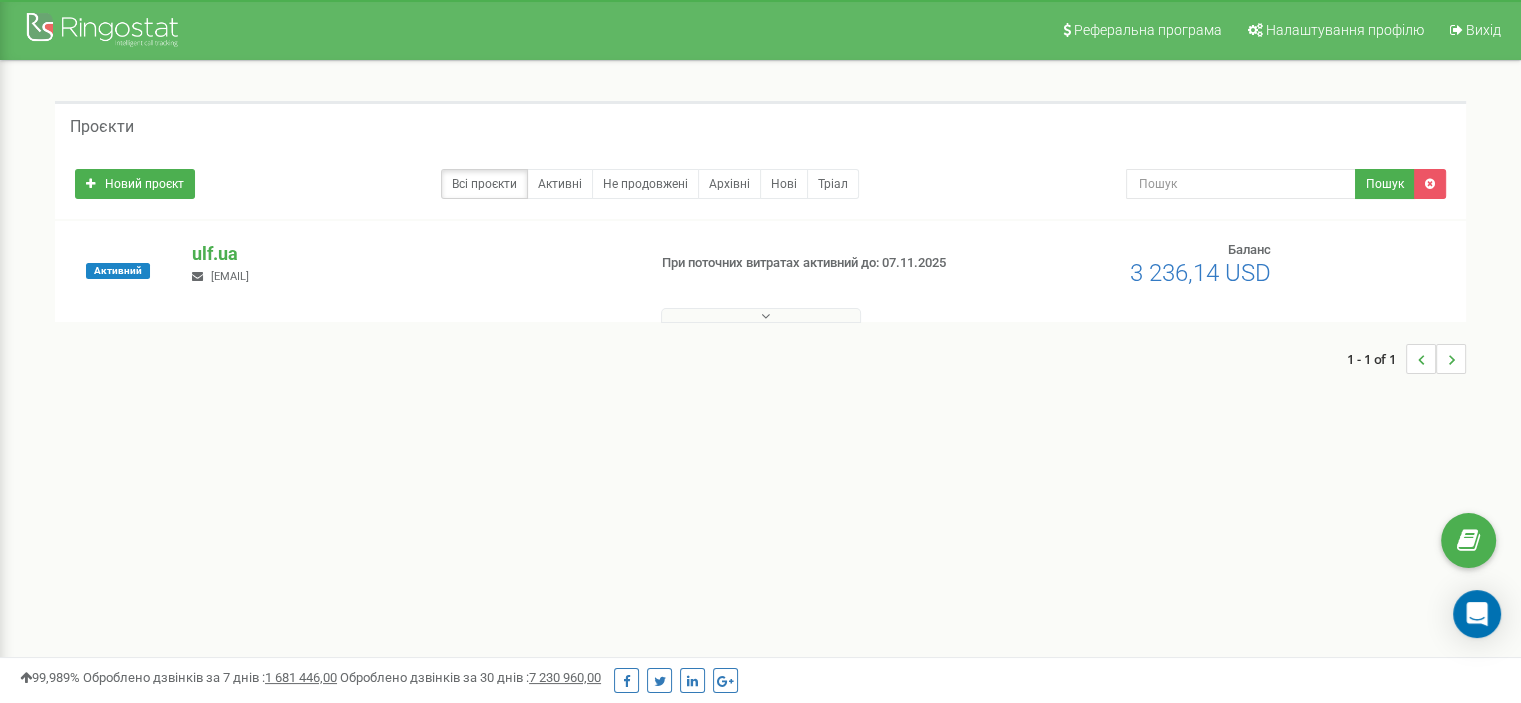 click on "ulf.ua" at bounding box center (410, 254) 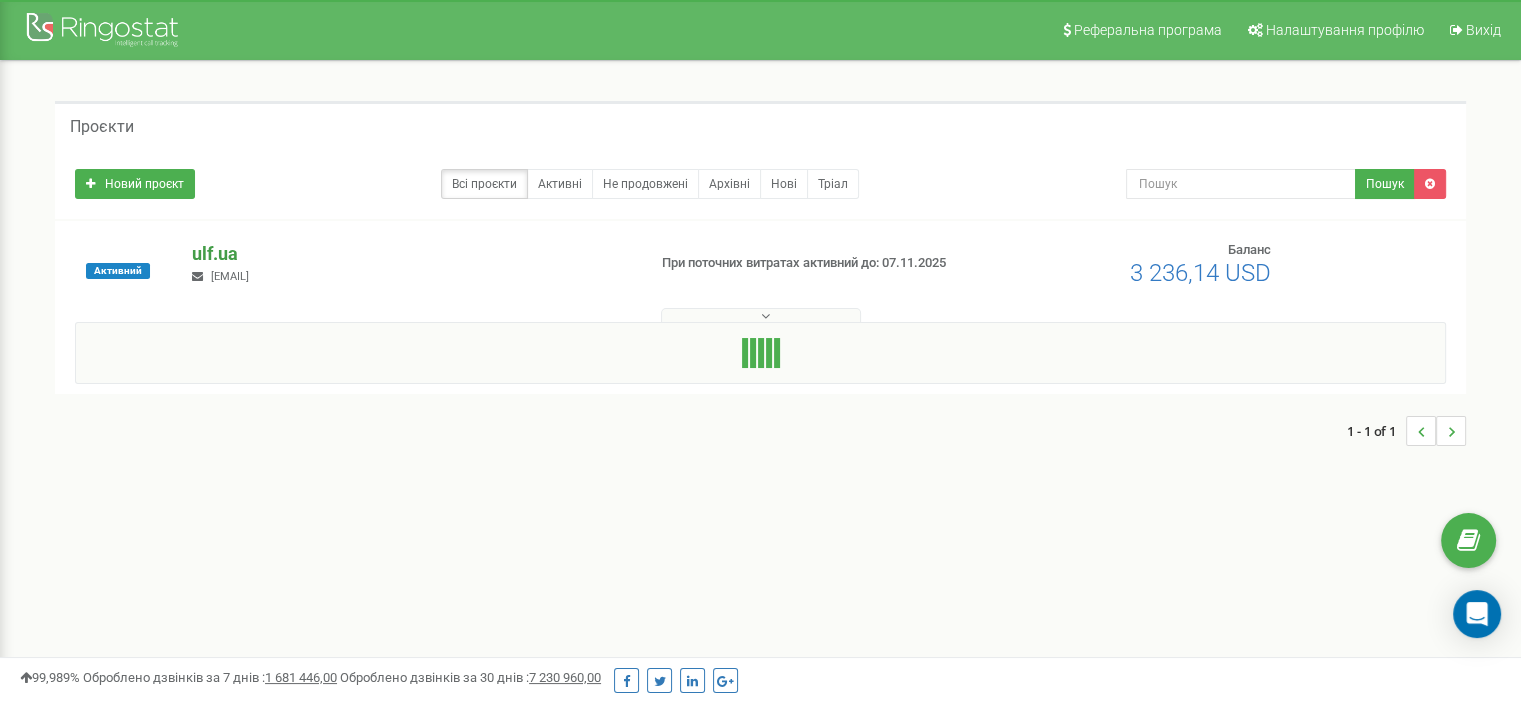 click on "ulf.ua" at bounding box center [410, 254] 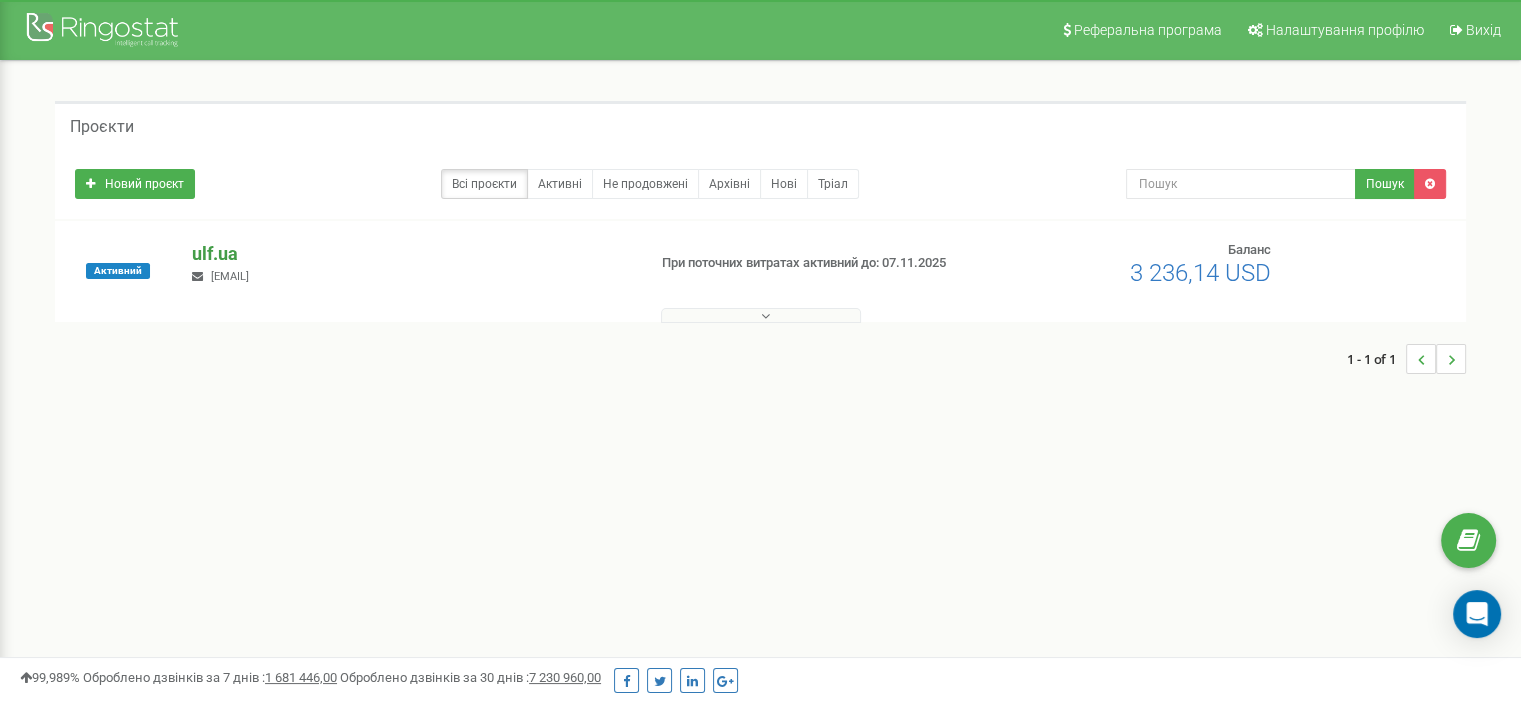 click on "ulf.ua" at bounding box center [410, 254] 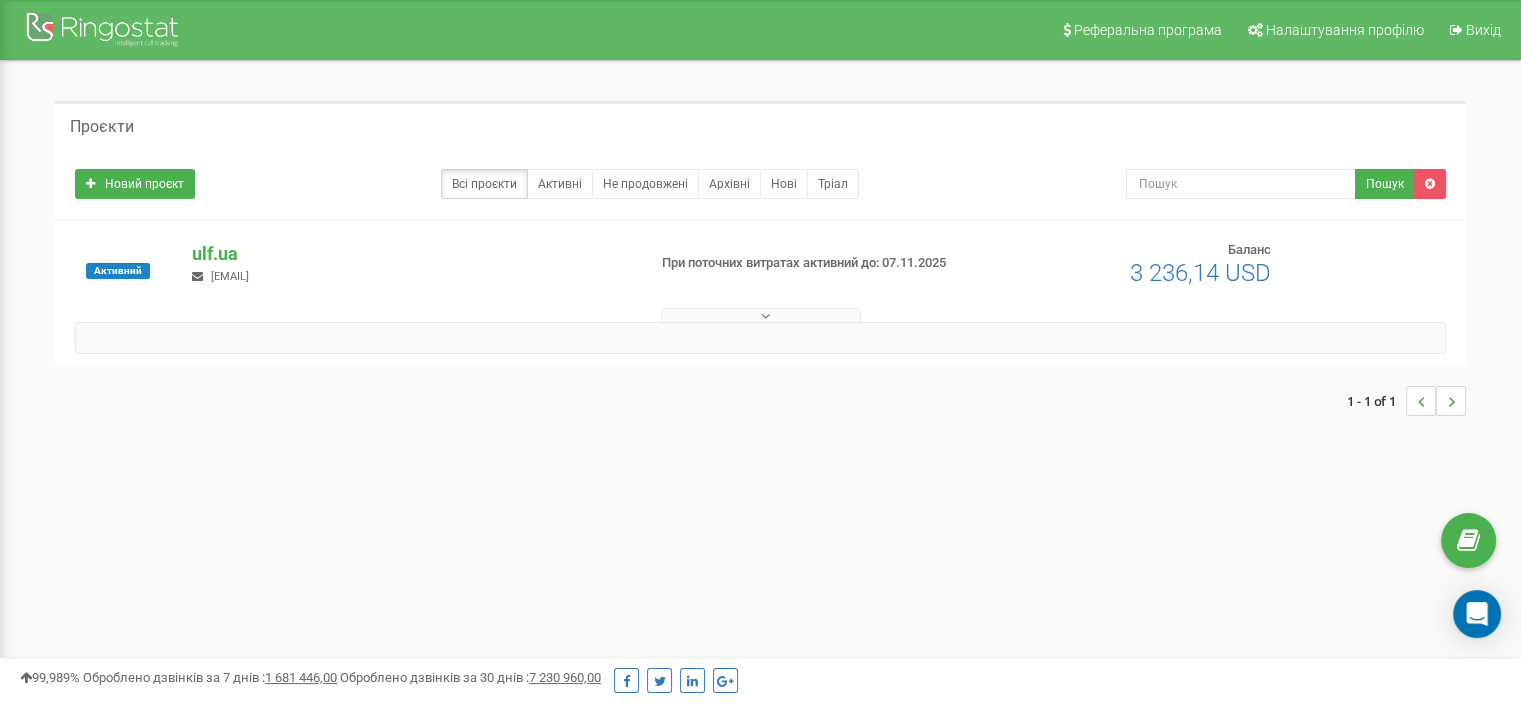 click on "ulf.ua
a.biletska@ulf.ua" at bounding box center (410, 263) 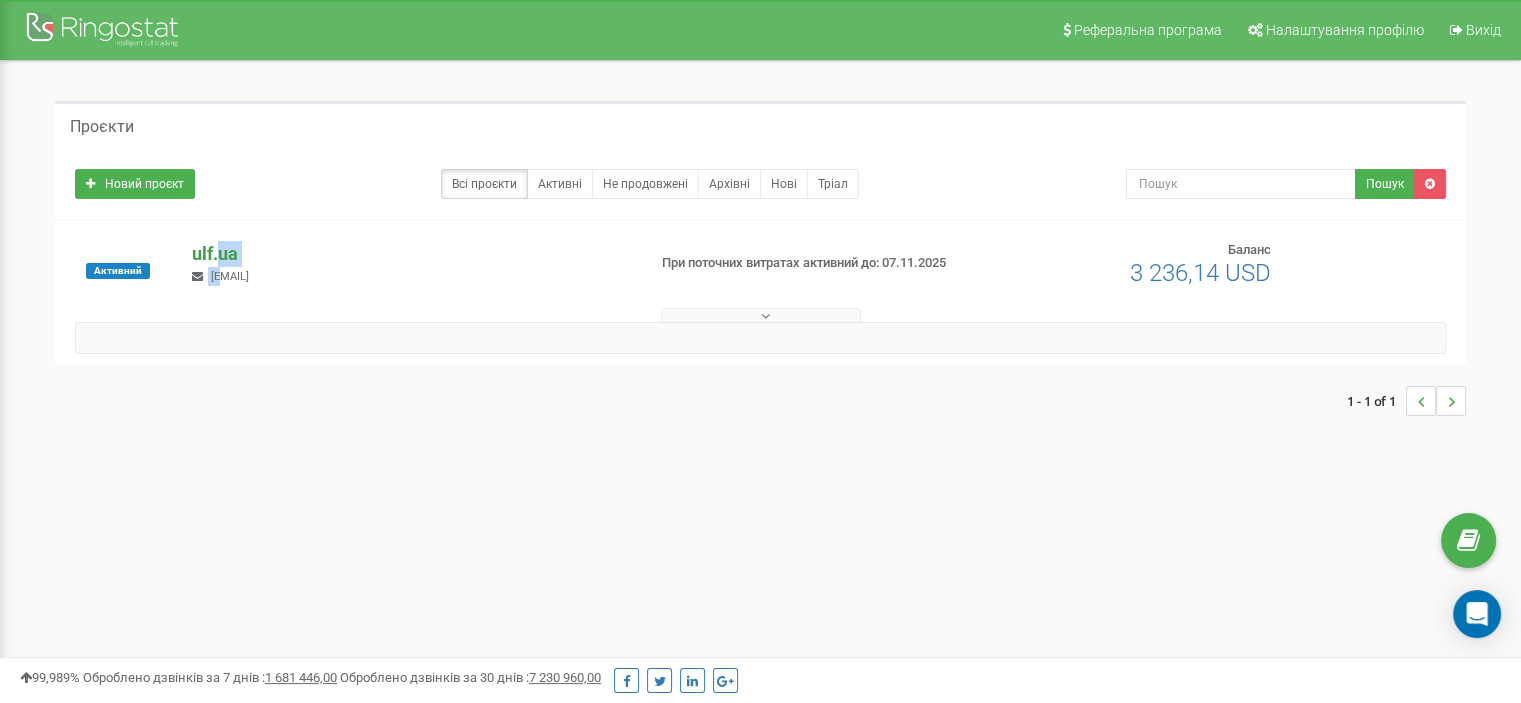 click on "ulf.ua" at bounding box center (410, 254) 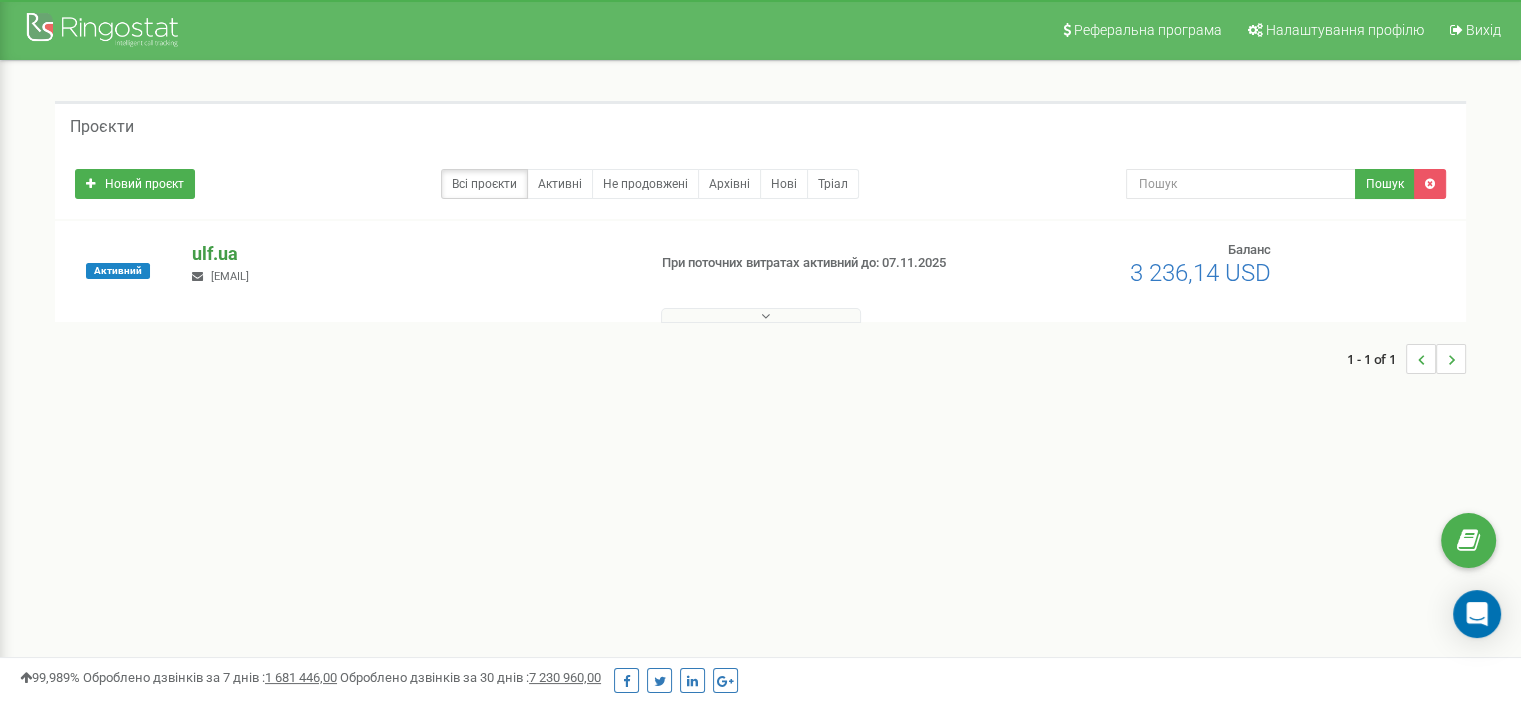 click on "ulf.ua" at bounding box center [410, 254] 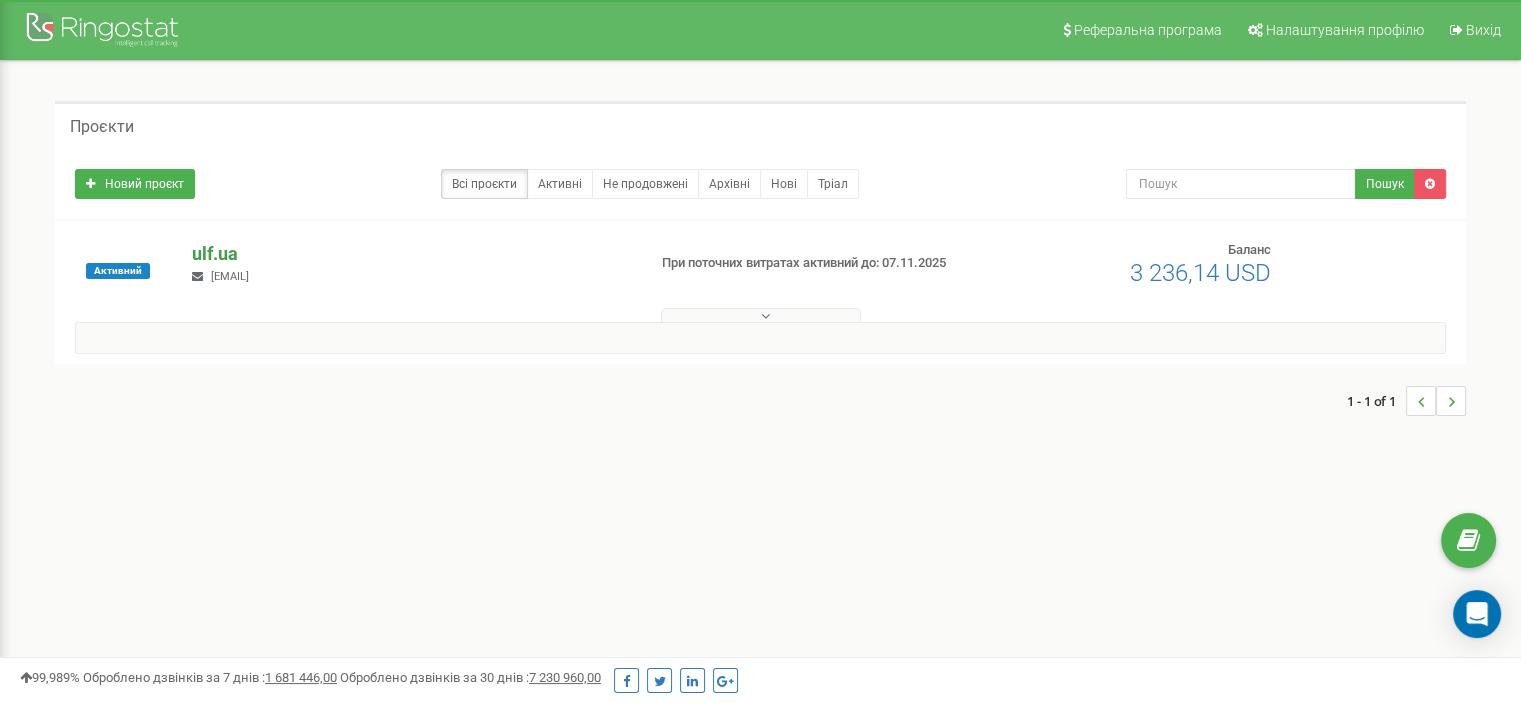 click on "ulf.ua" at bounding box center (410, 254) 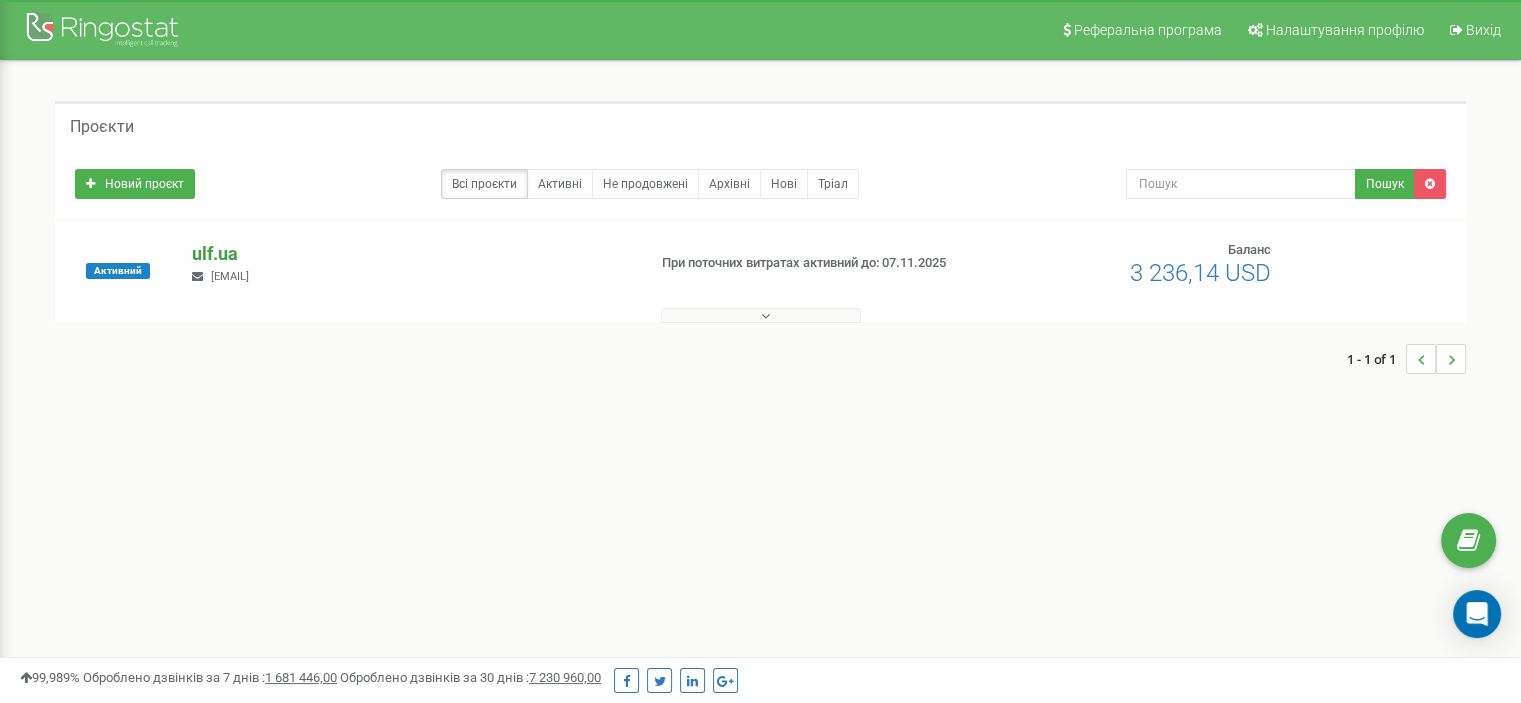 click on "ulf.ua" at bounding box center (410, 254) 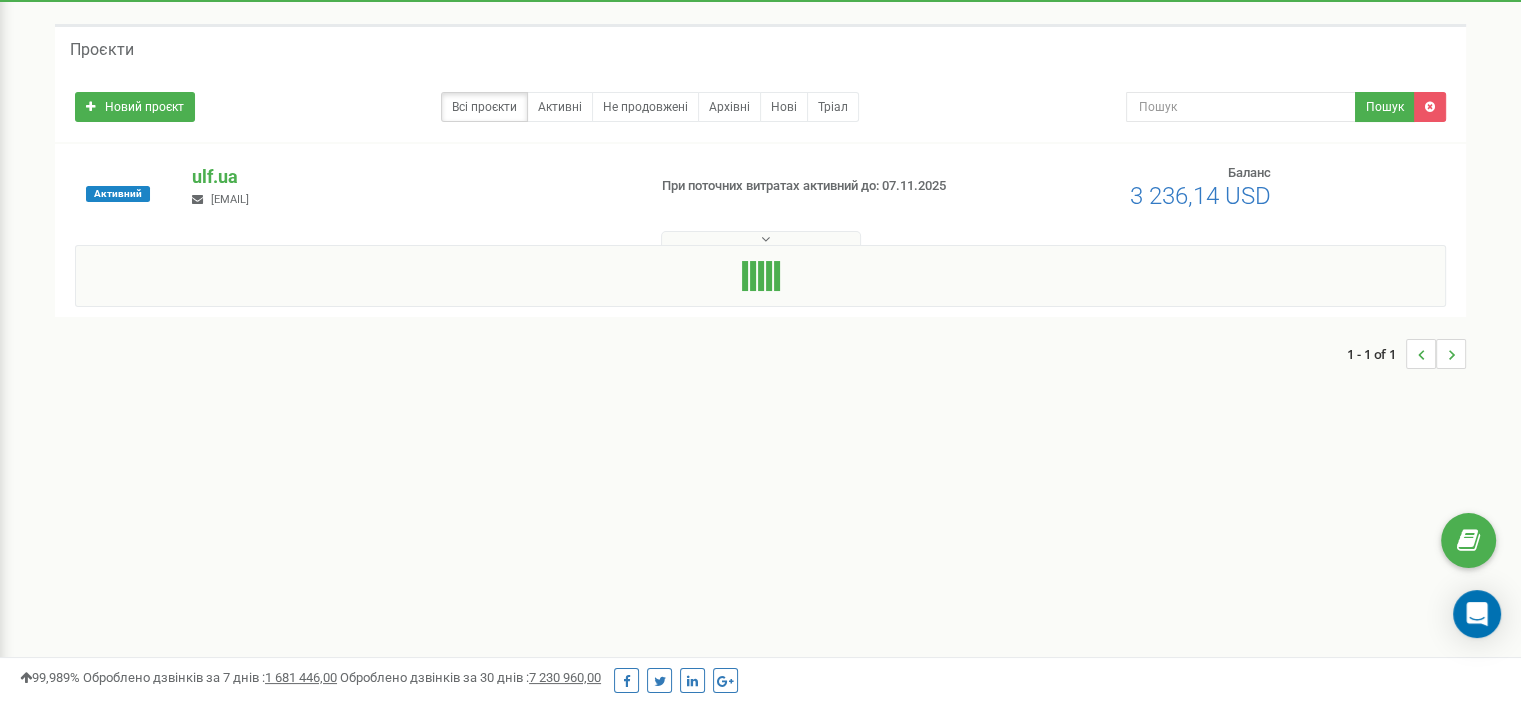scroll, scrollTop: 100, scrollLeft: 0, axis: vertical 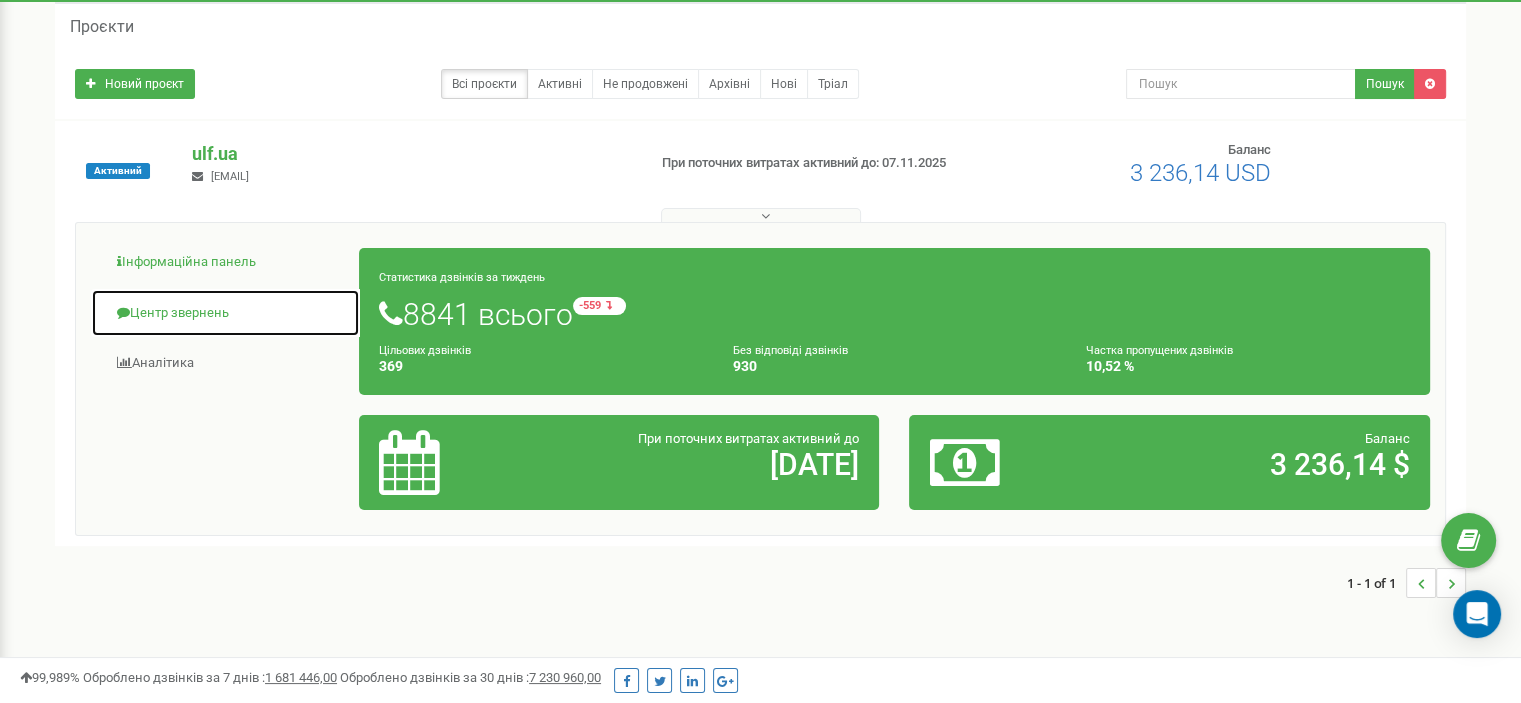 drag, startPoint x: 230, startPoint y: 303, endPoint x: 350, endPoint y: 278, distance: 122.57651 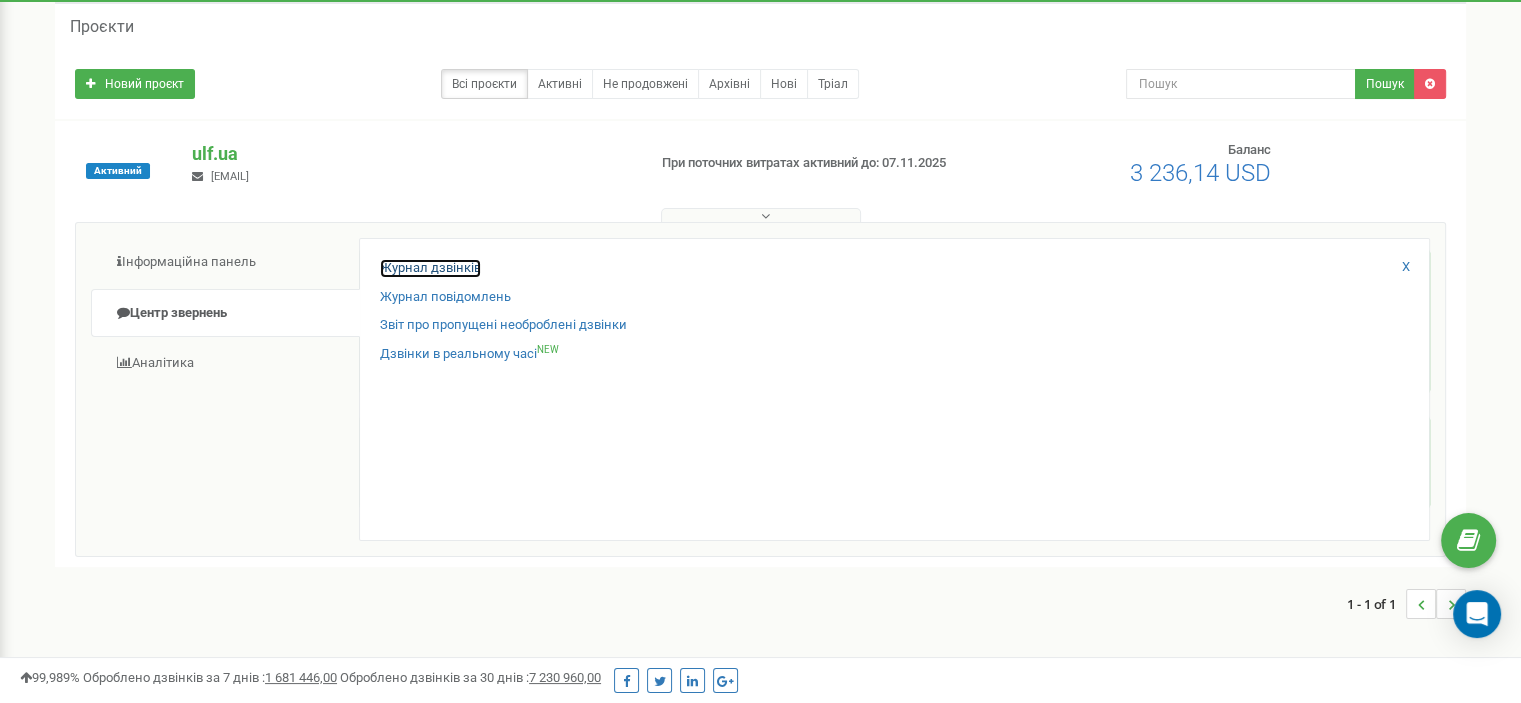 click on "Журнал дзвінків" at bounding box center (430, 268) 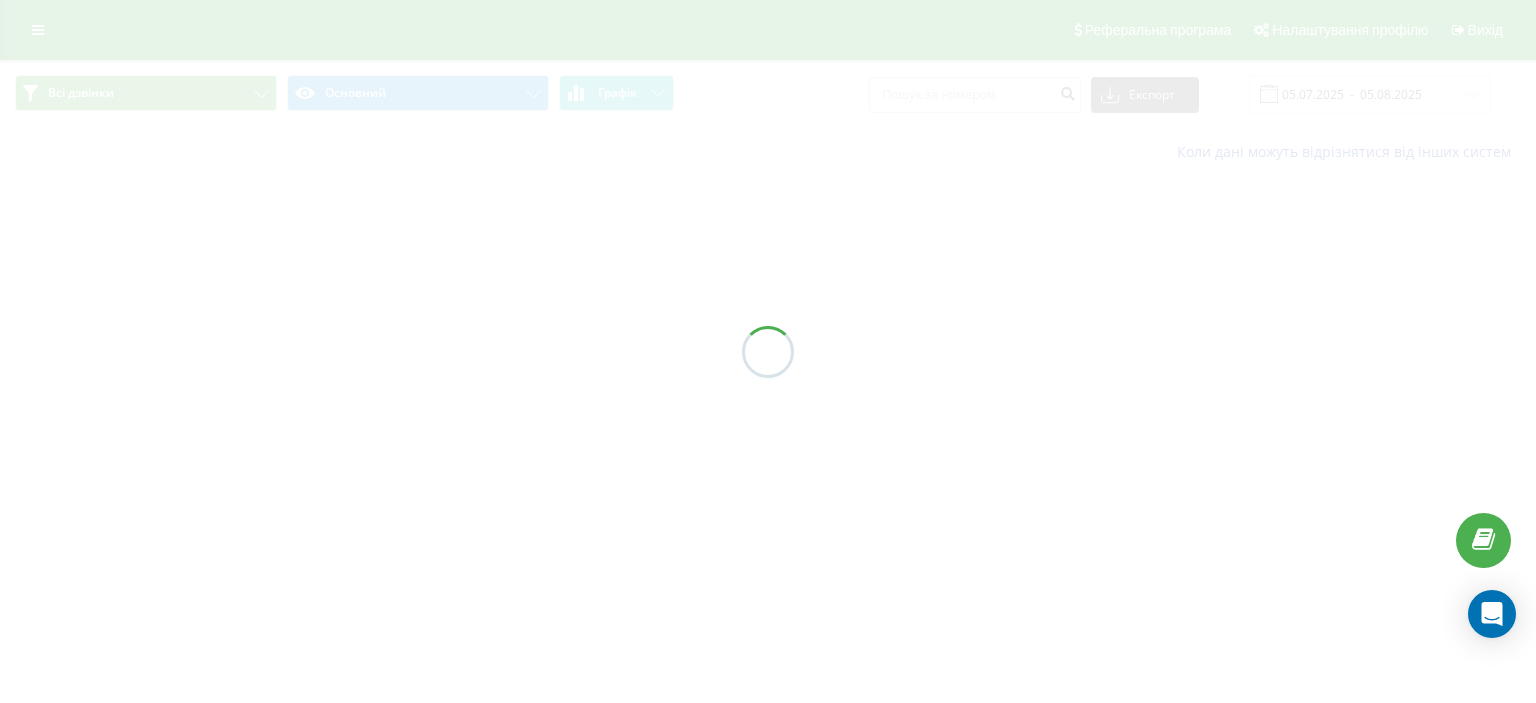 scroll, scrollTop: 0, scrollLeft: 0, axis: both 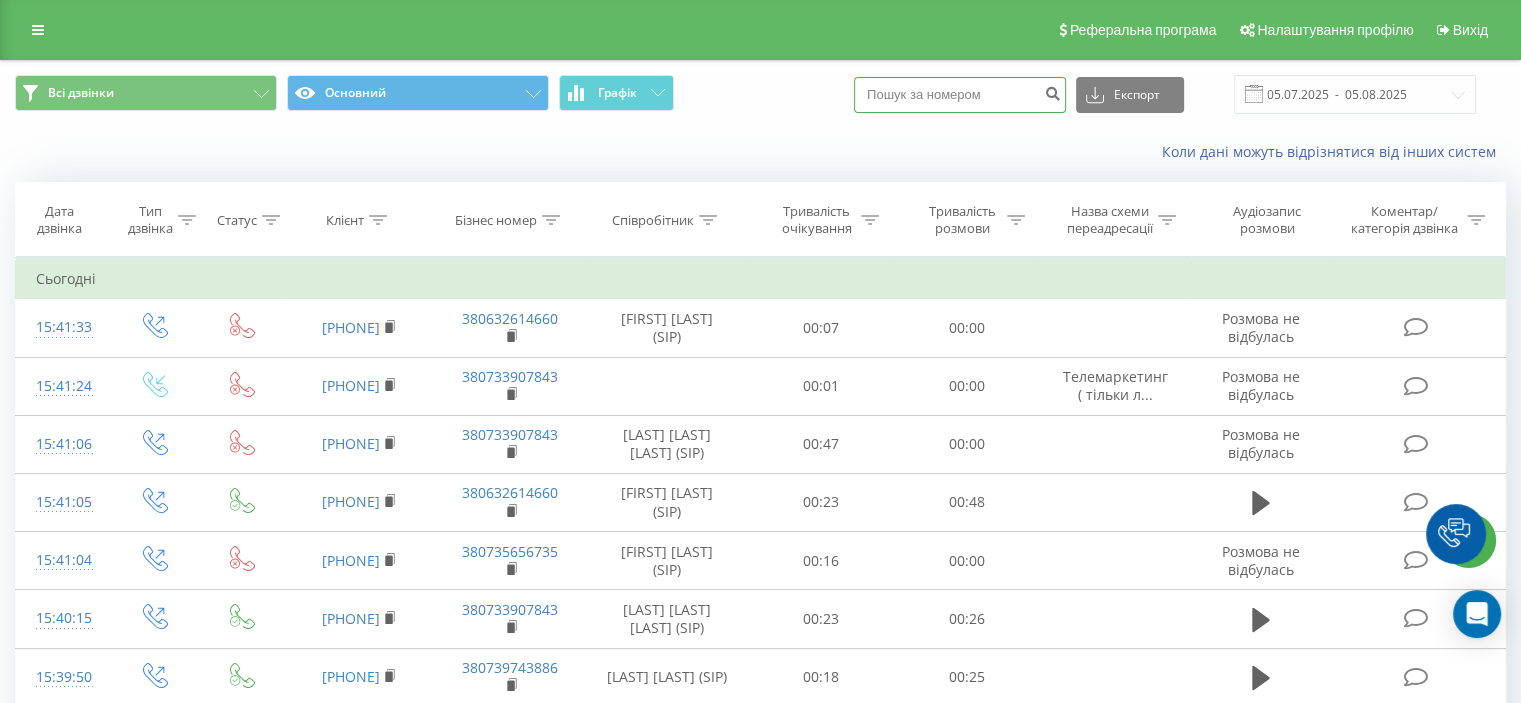 click at bounding box center [960, 95] 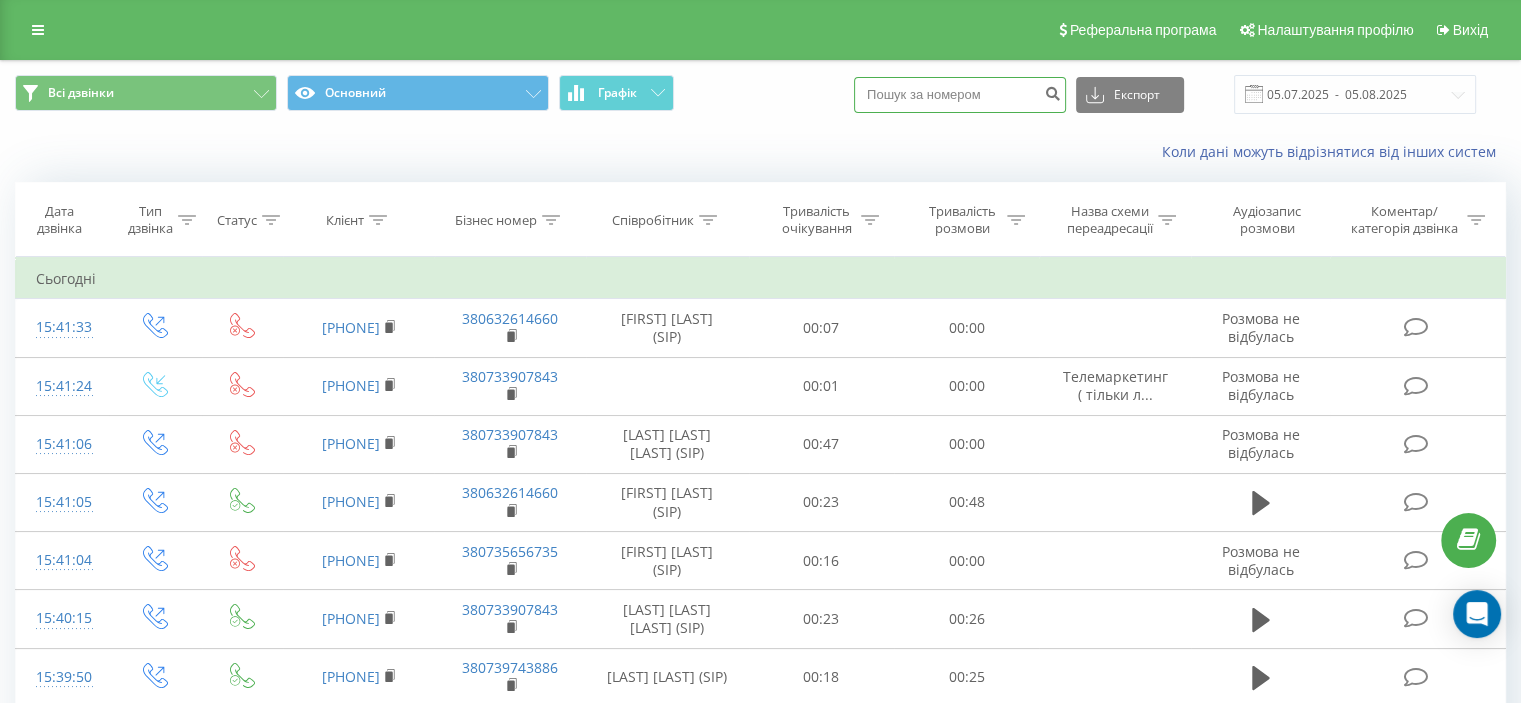 paste on "063) 464-59-50" 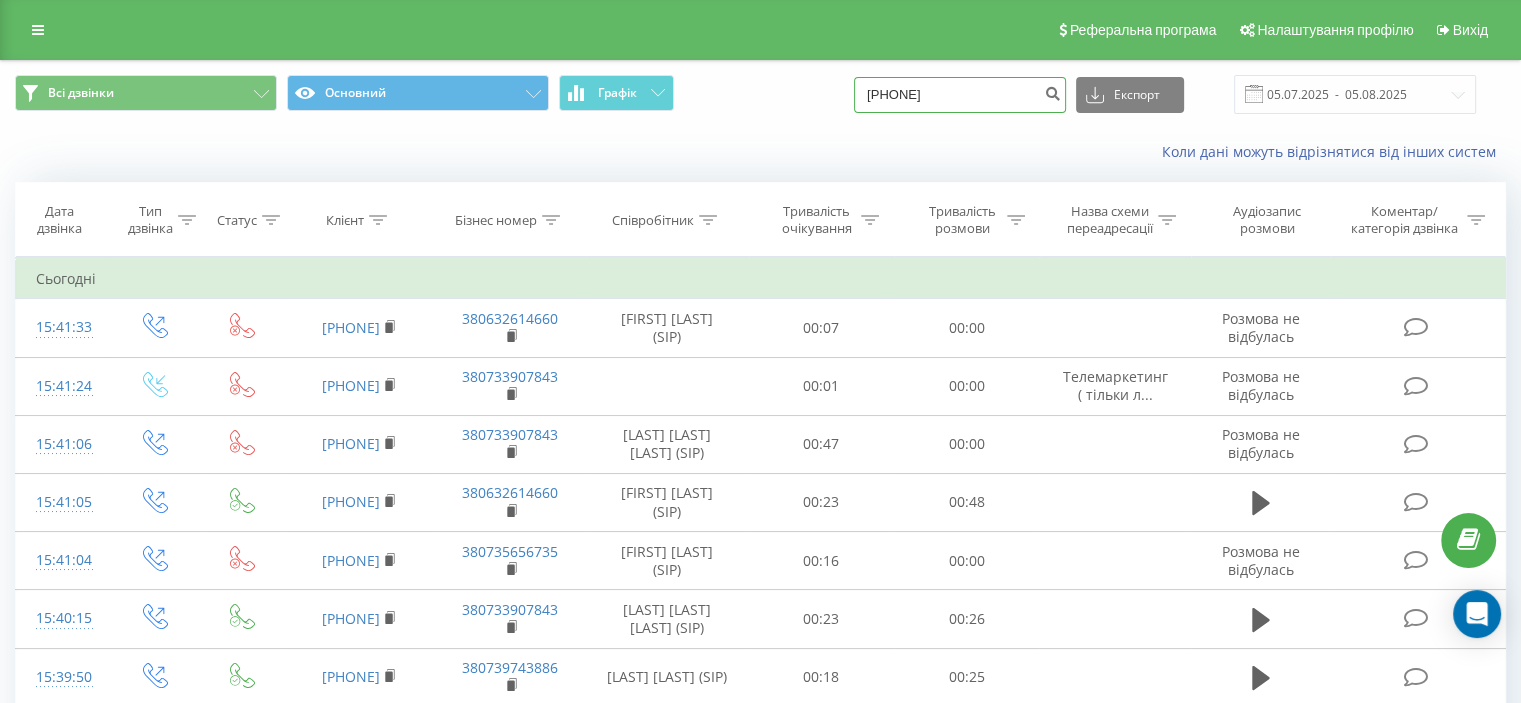 click on "063) 464-59-50" at bounding box center [960, 95] 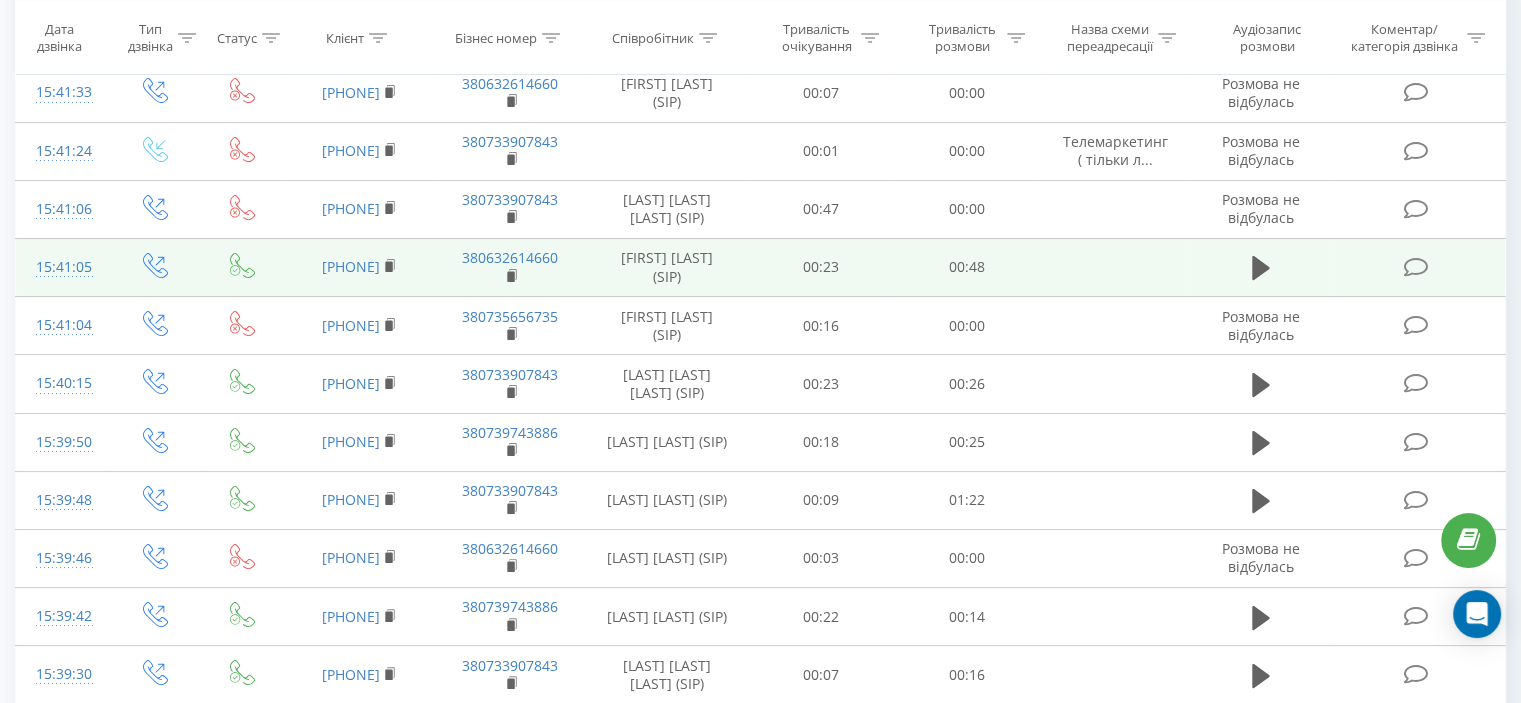 scroll, scrollTop: 400, scrollLeft: 0, axis: vertical 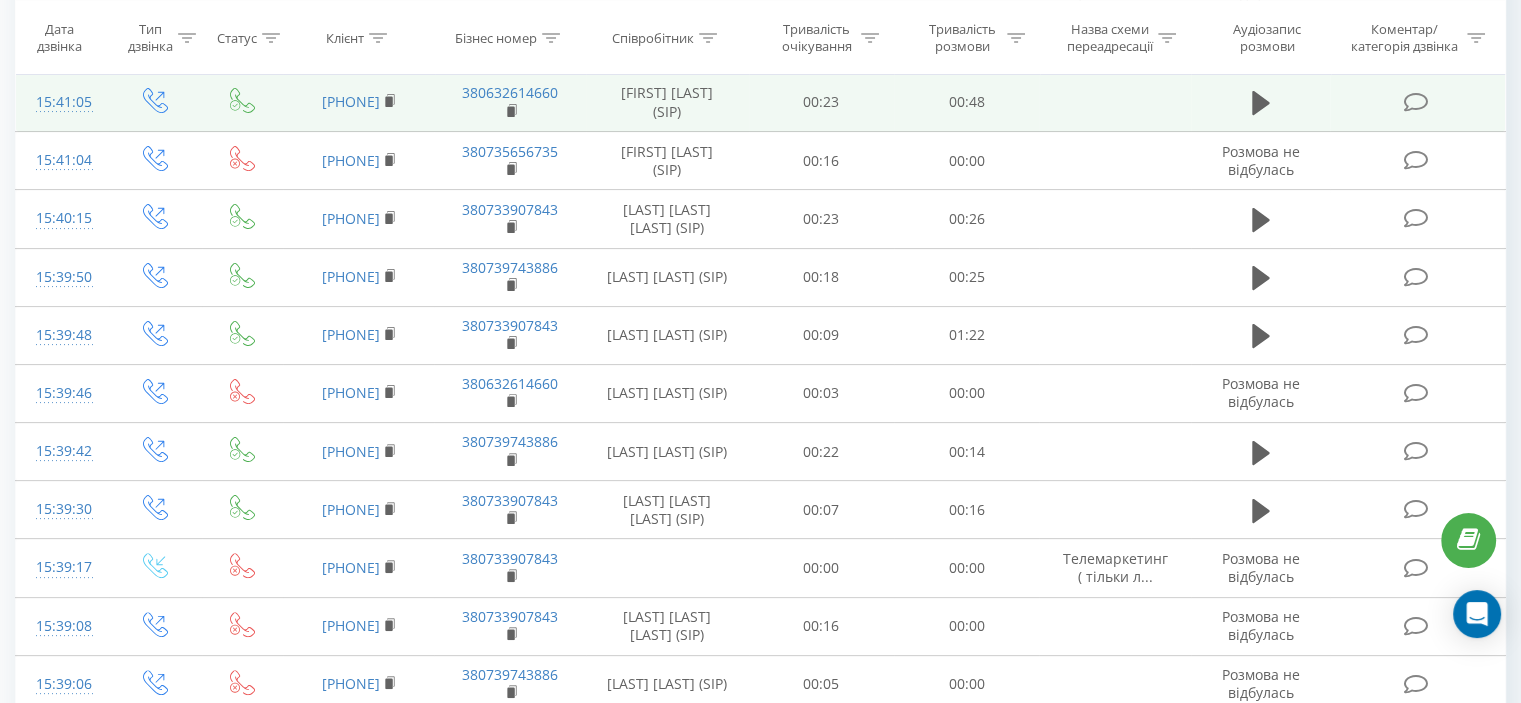 type on "0634645950" 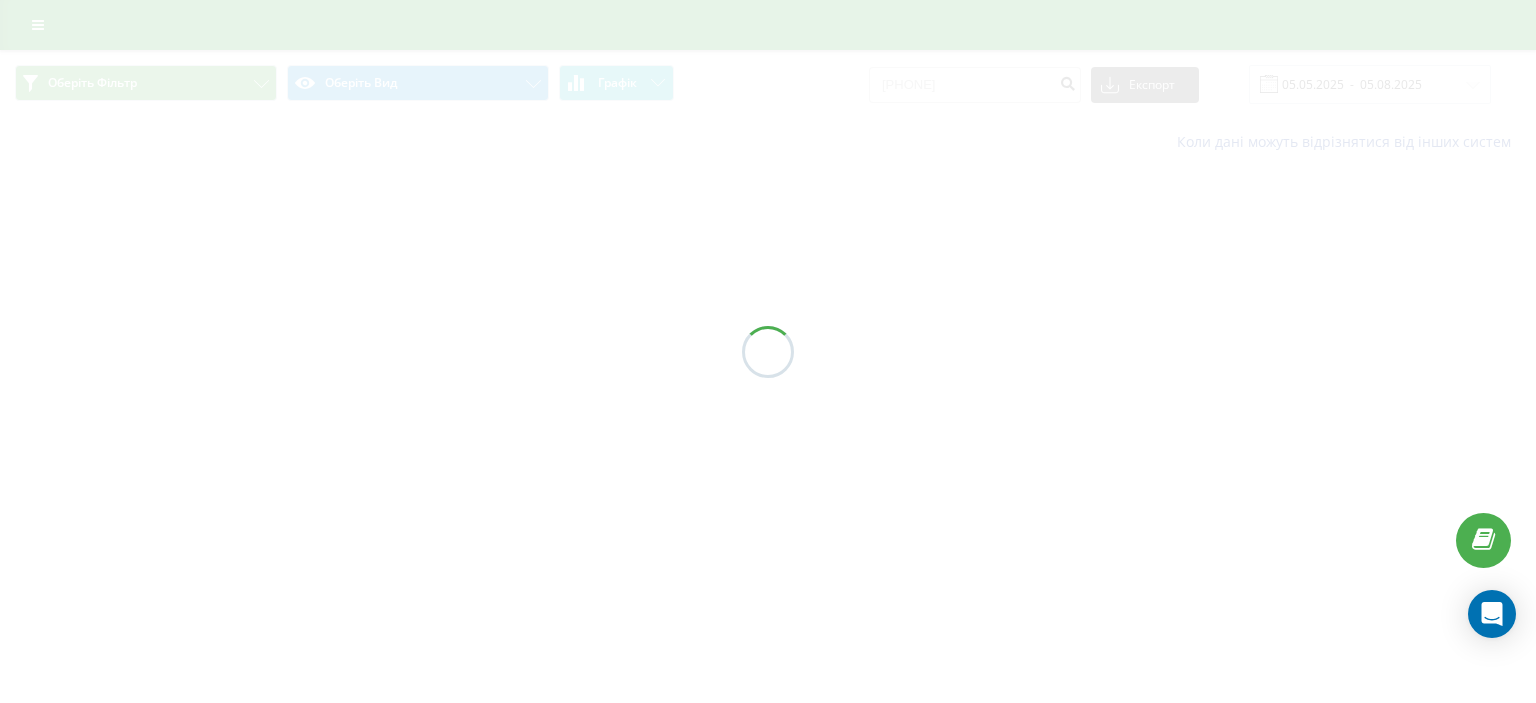 scroll, scrollTop: 0, scrollLeft: 0, axis: both 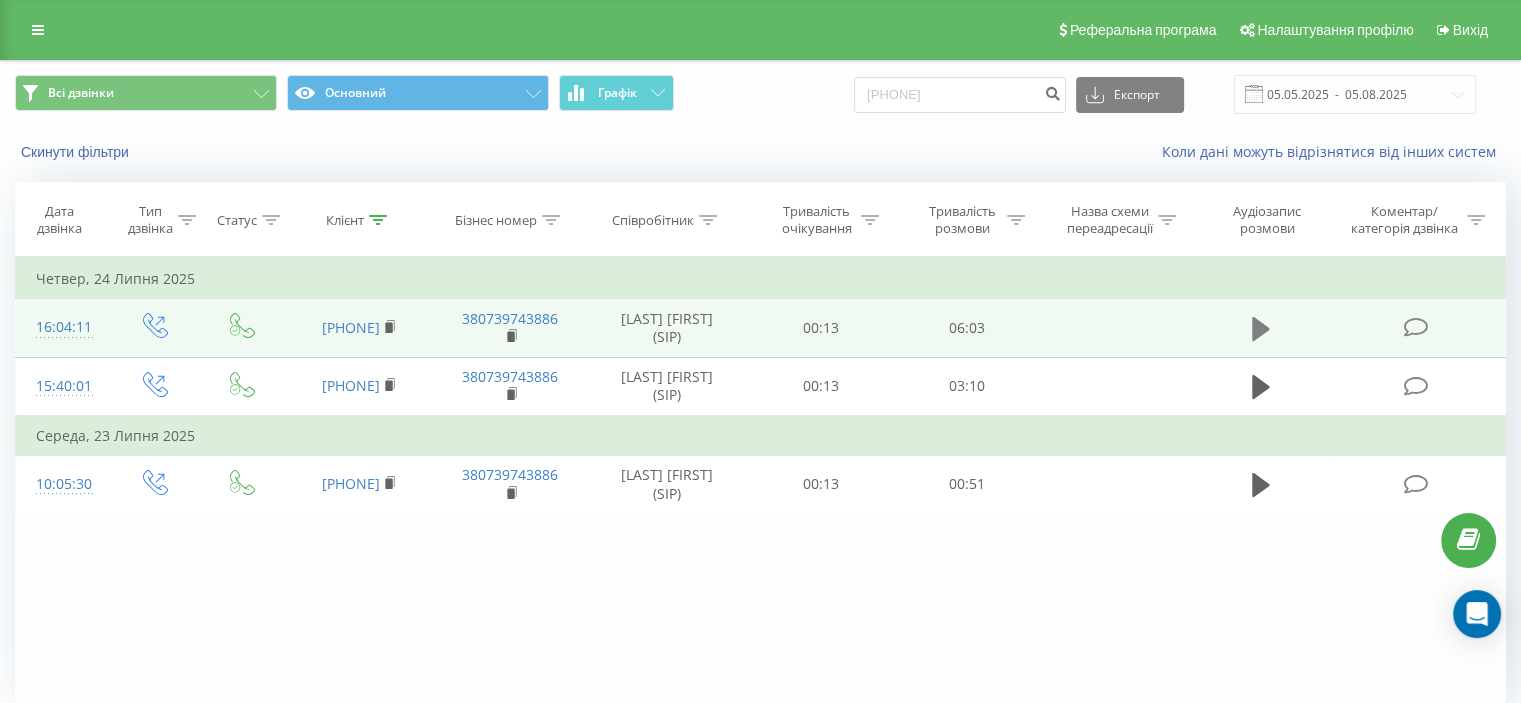 click at bounding box center (1261, 329) 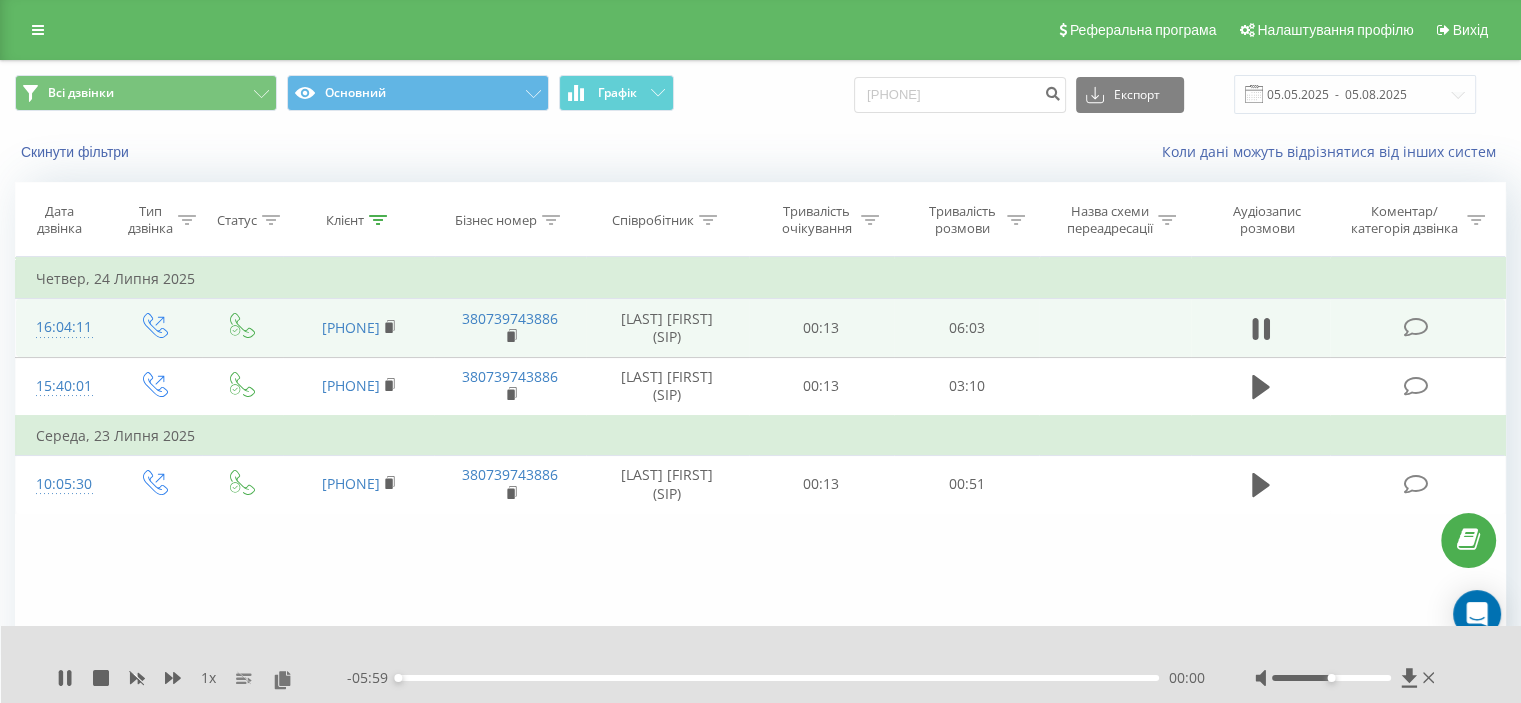 click on "1 x  - 05:59 00:00   00:00" at bounding box center (761, 664) 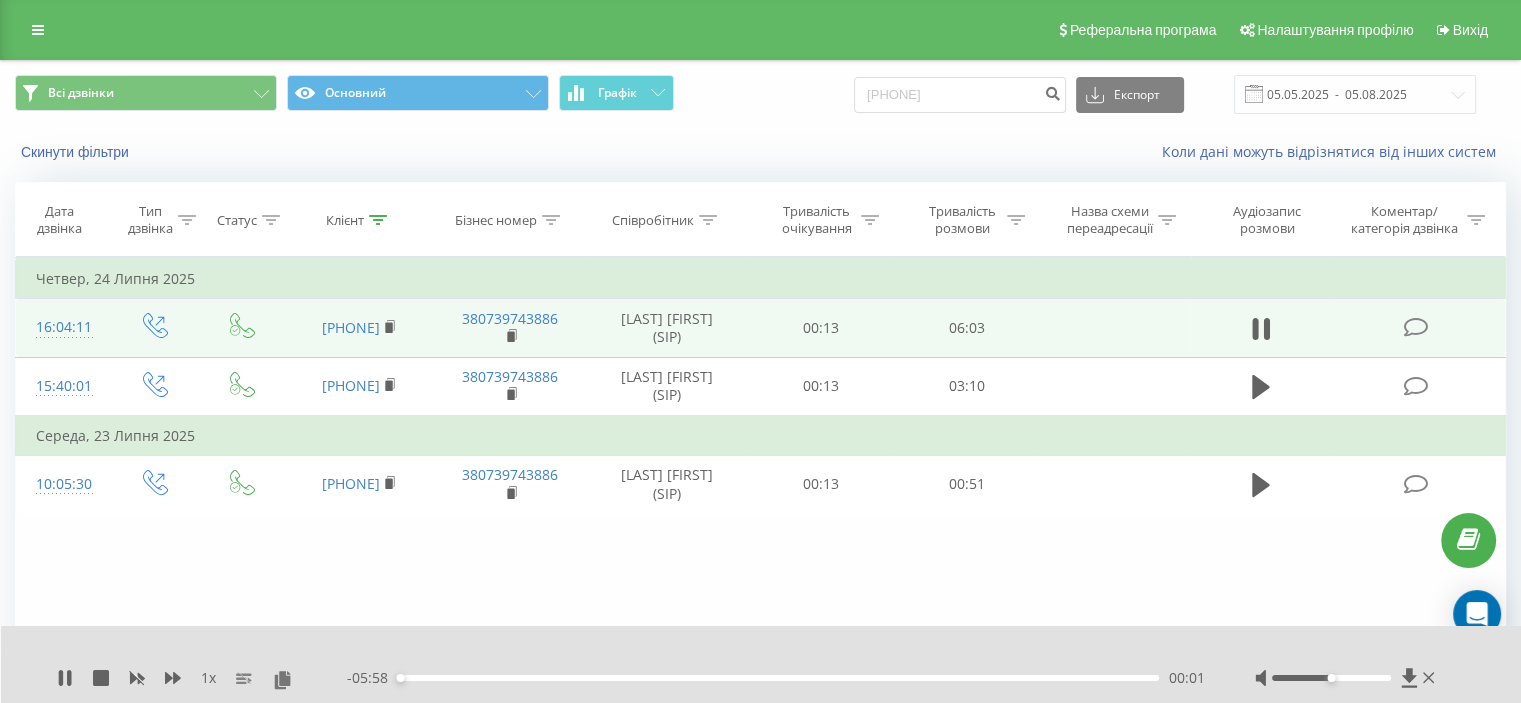 click on "- 05:58 00:01   00:01" at bounding box center [776, 678] 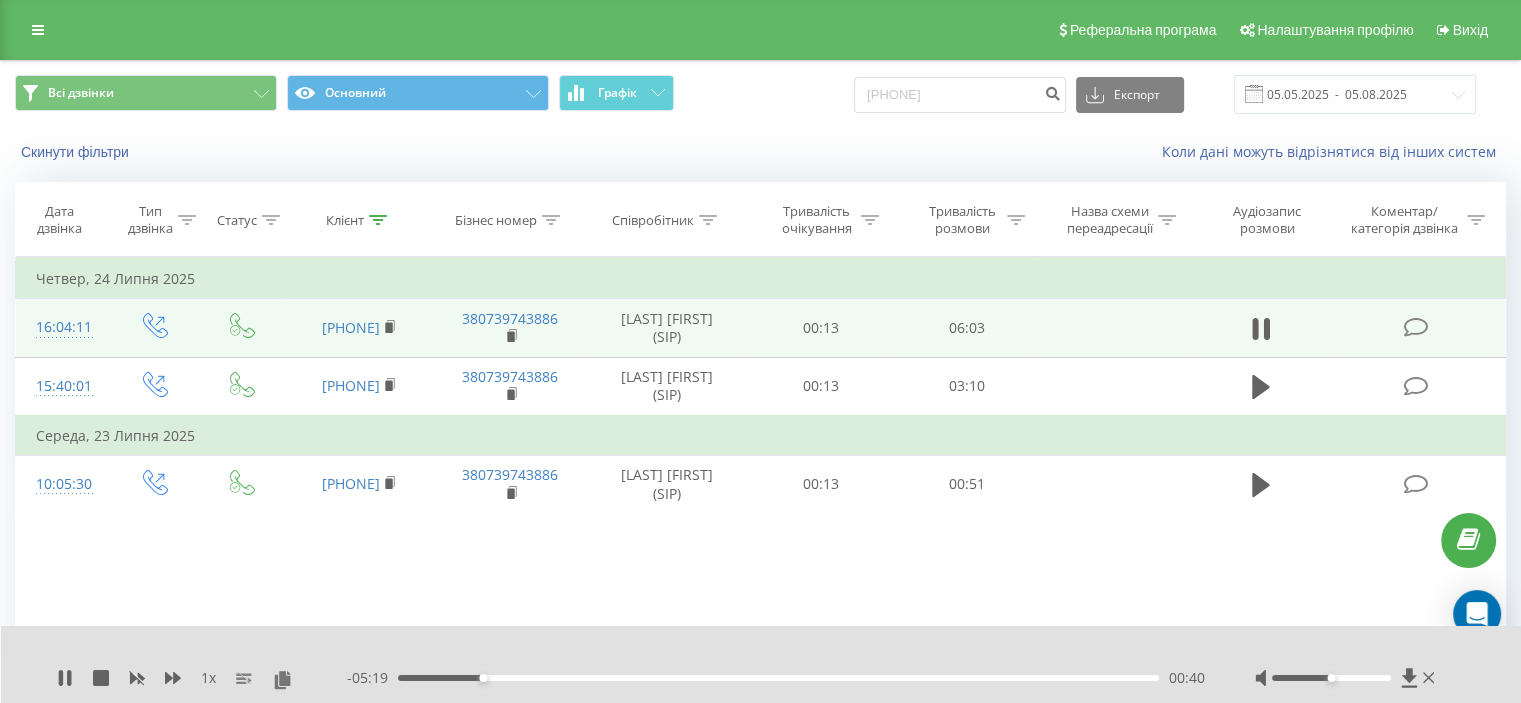 click on "00:40" at bounding box center [778, 678] 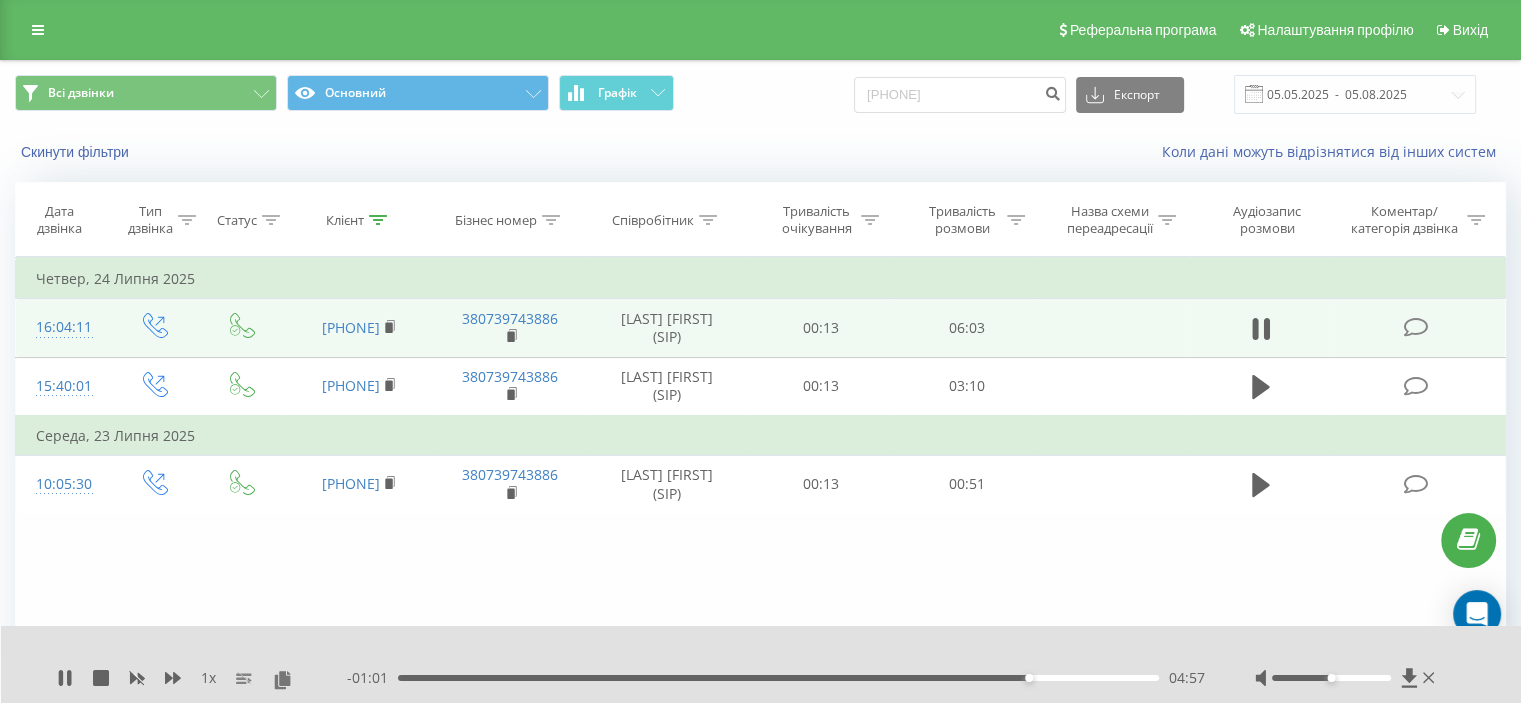 click on "04:57" at bounding box center (778, 678) 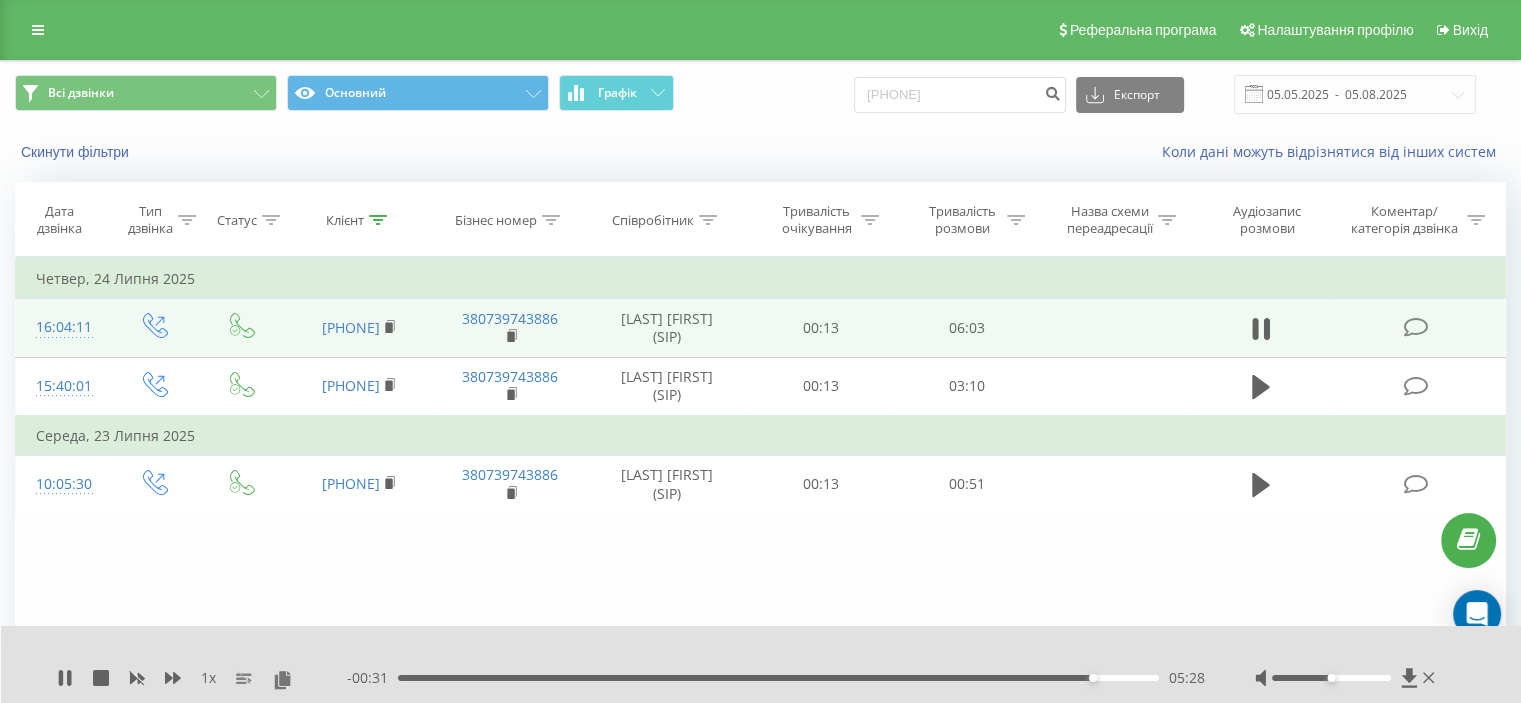 click on "05:28" at bounding box center (778, 678) 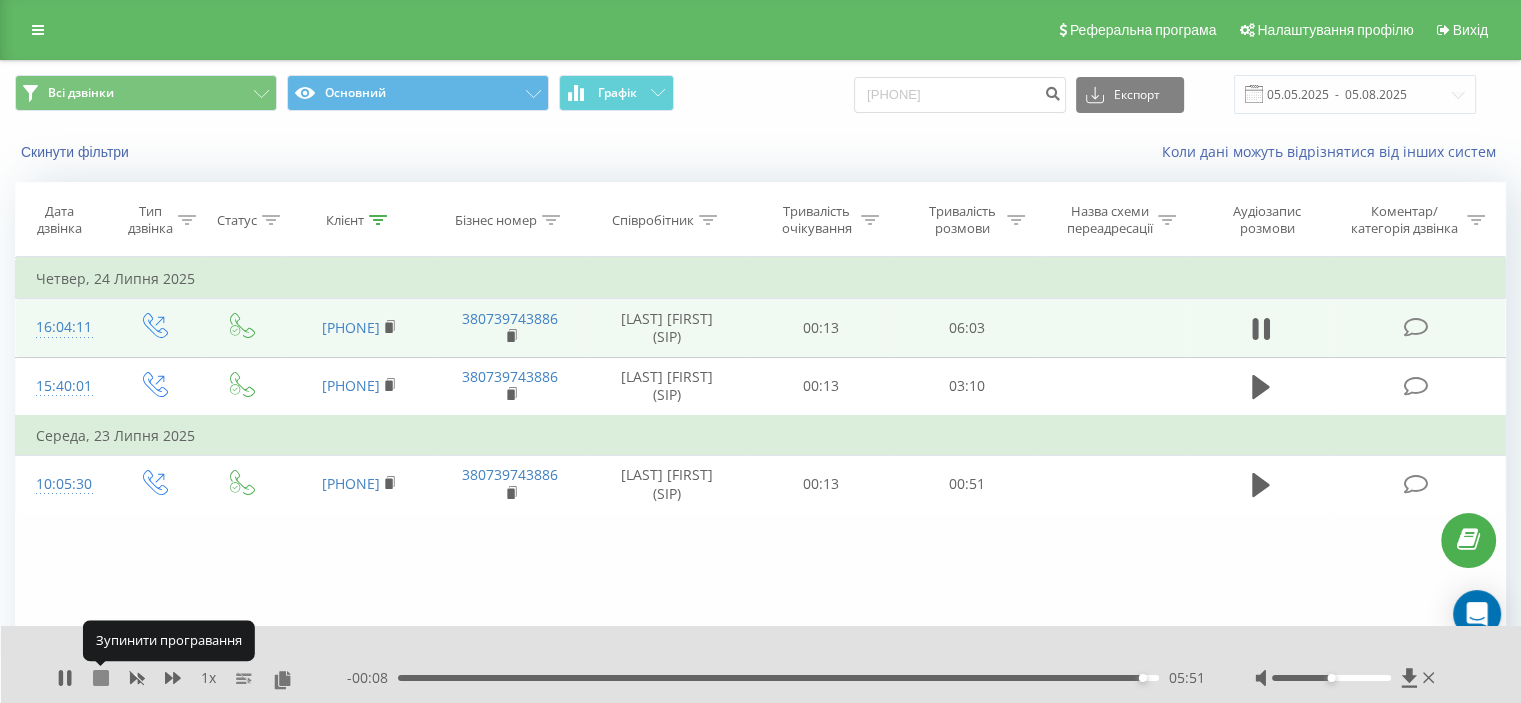 click 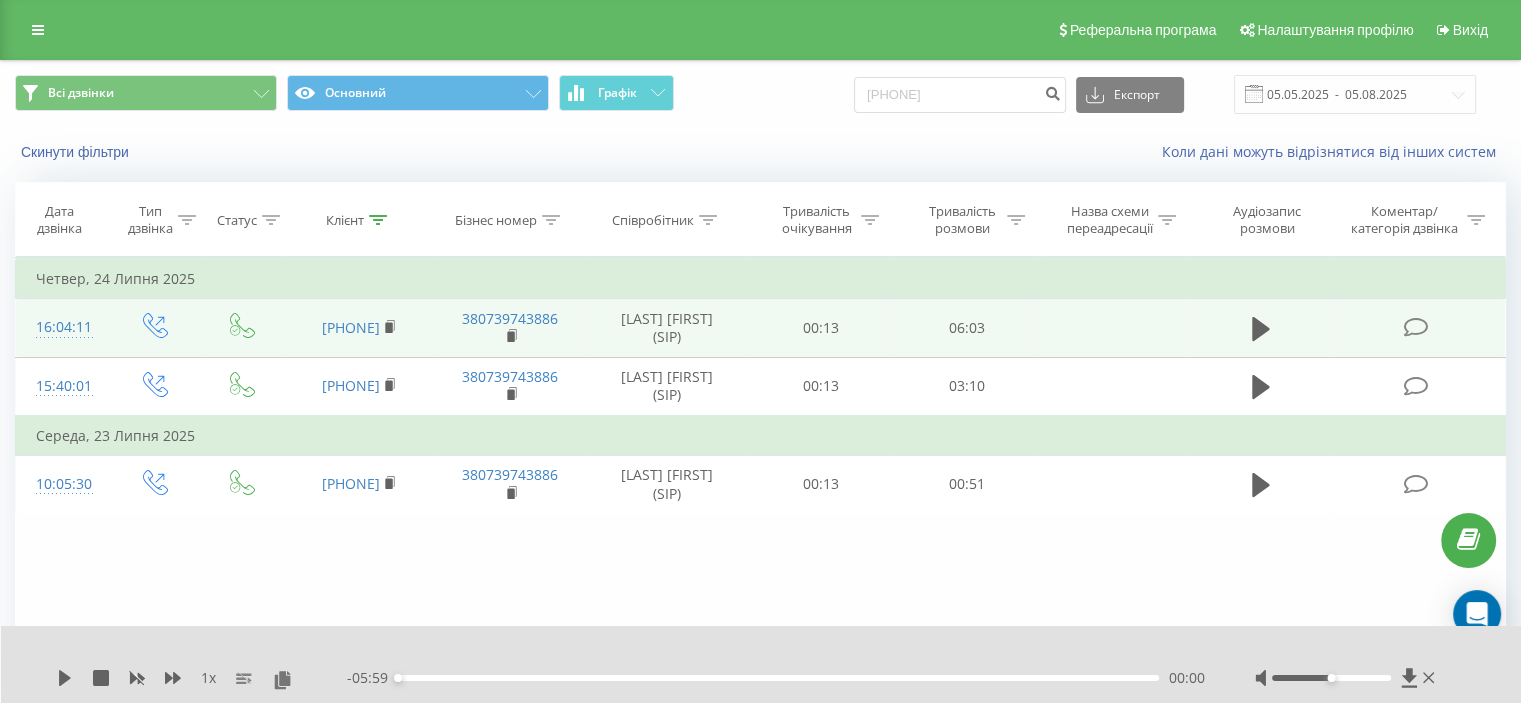type 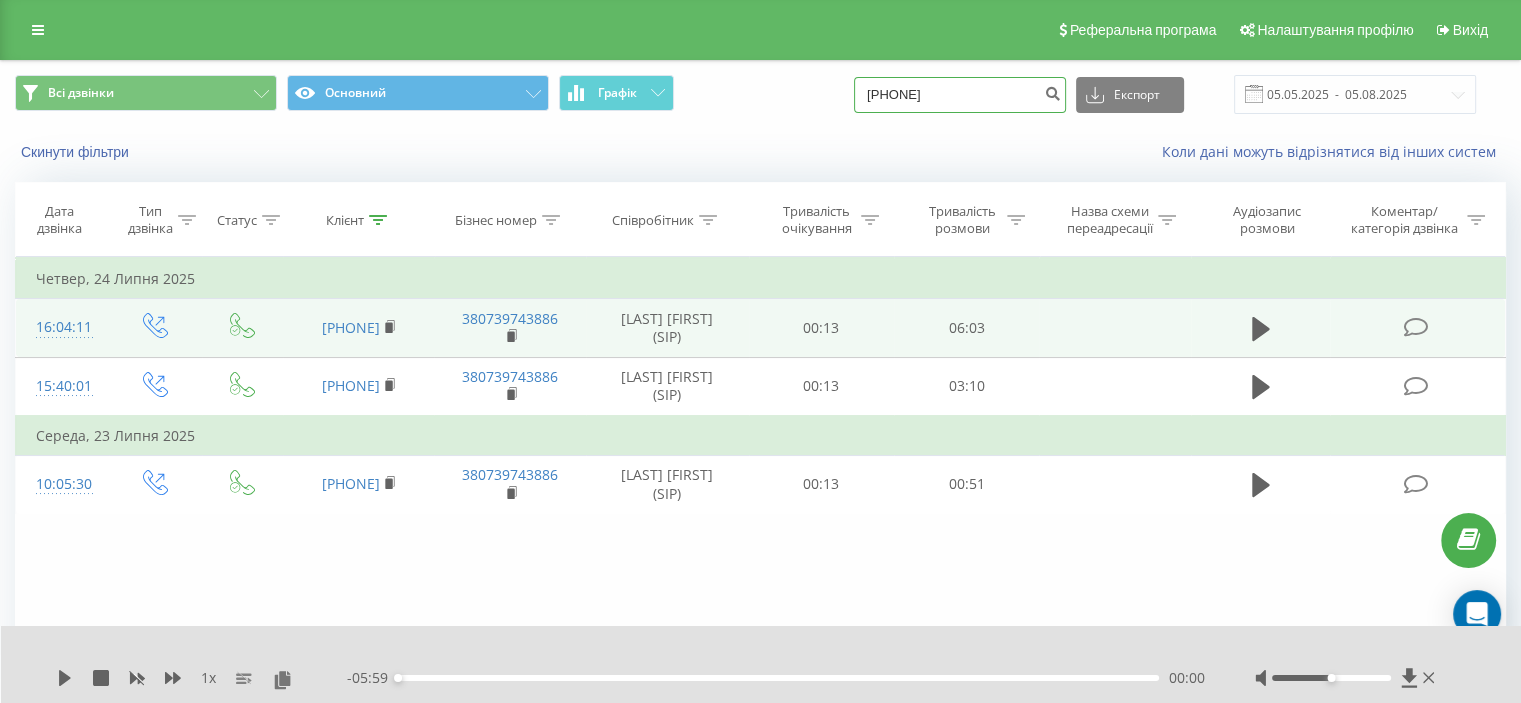 drag, startPoint x: 981, startPoint y: 100, endPoint x: 703, endPoint y: 86, distance: 278.3523 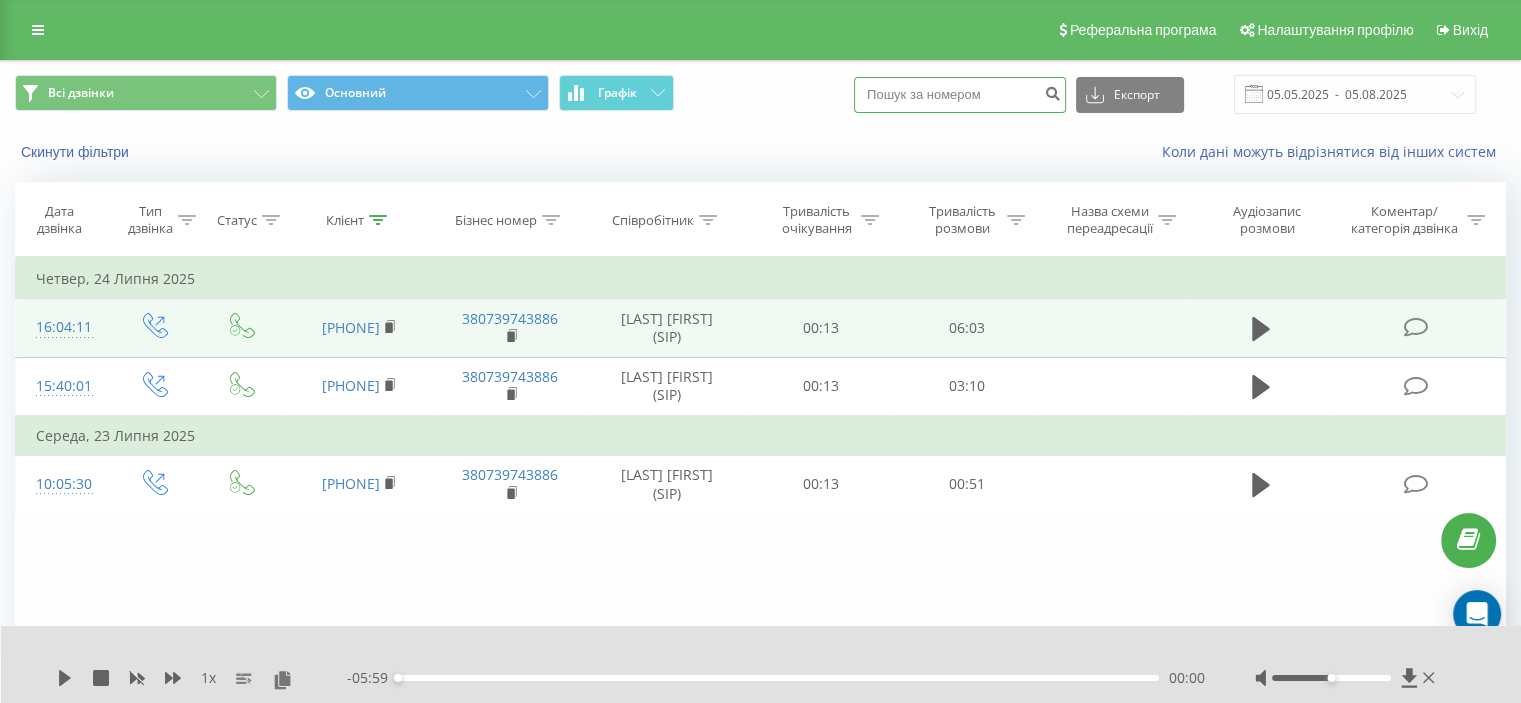 paste on "0970447448" 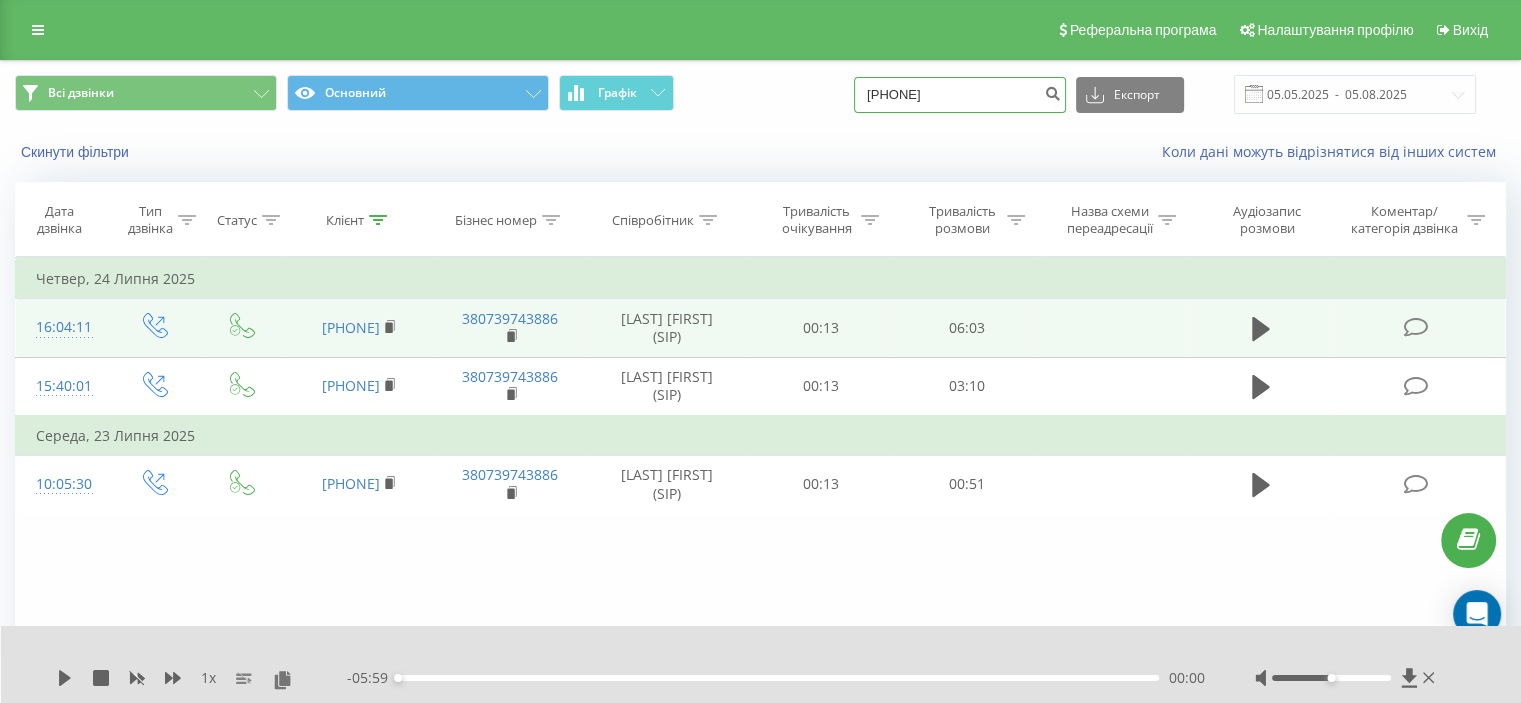 type on "0970447448" 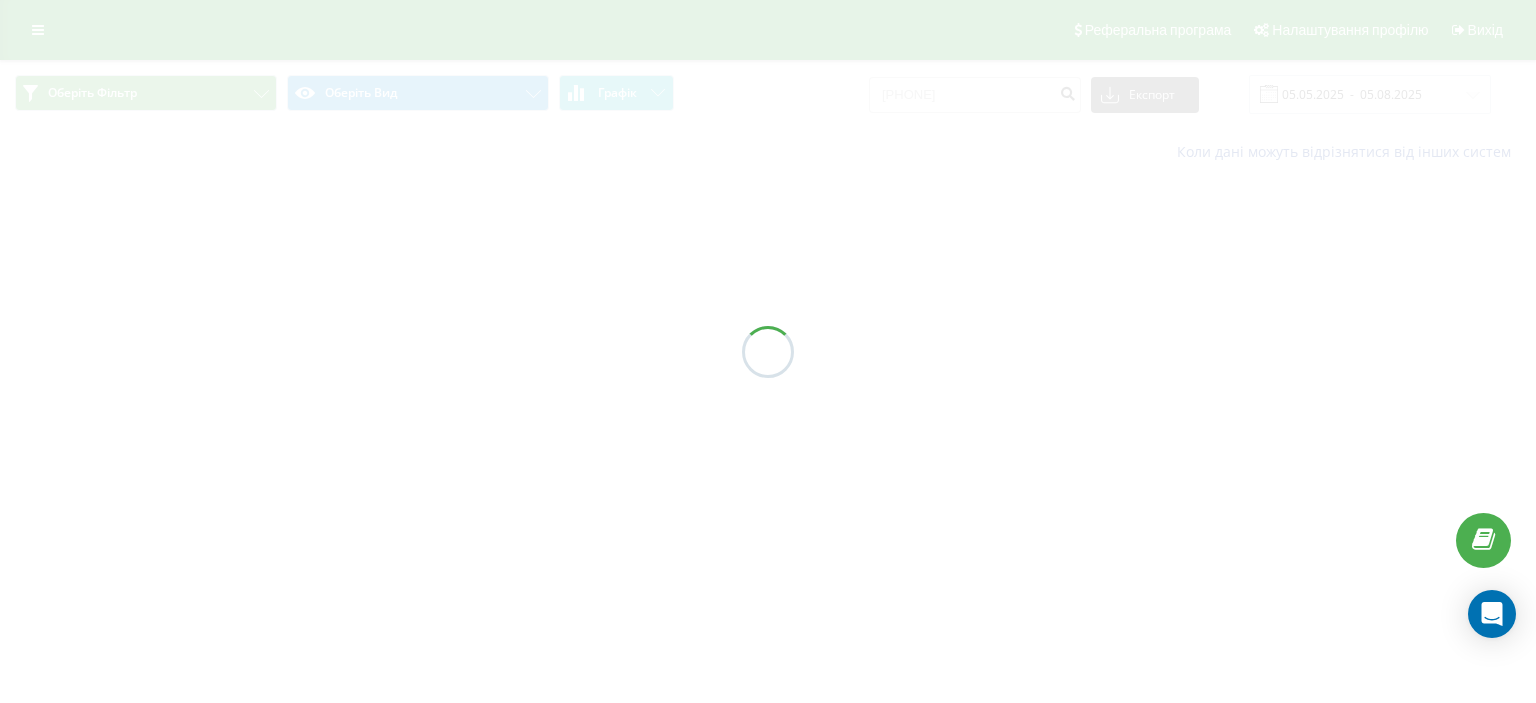 scroll, scrollTop: 0, scrollLeft: 0, axis: both 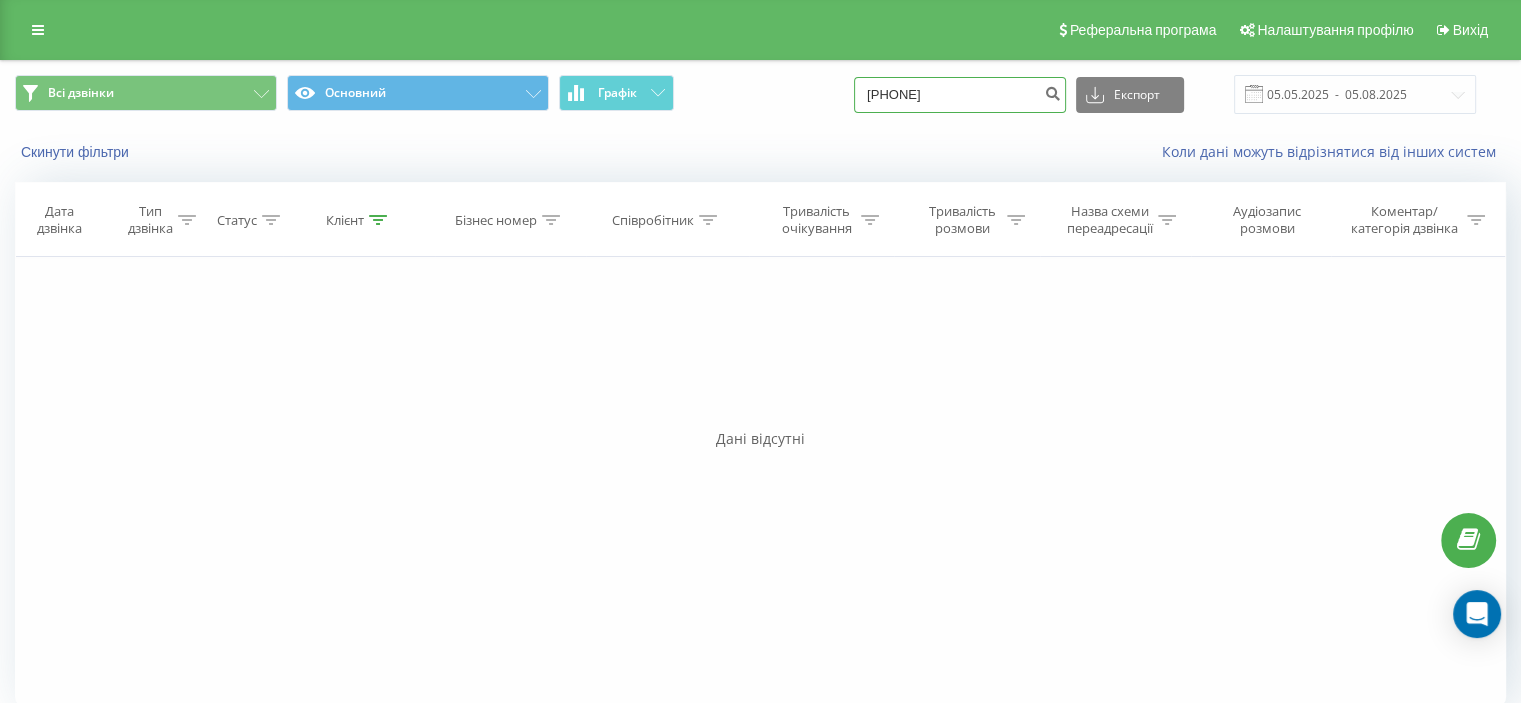 drag, startPoint x: 995, startPoint y: 98, endPoint x: 841, endPoint y: 94, distance: 154.05194 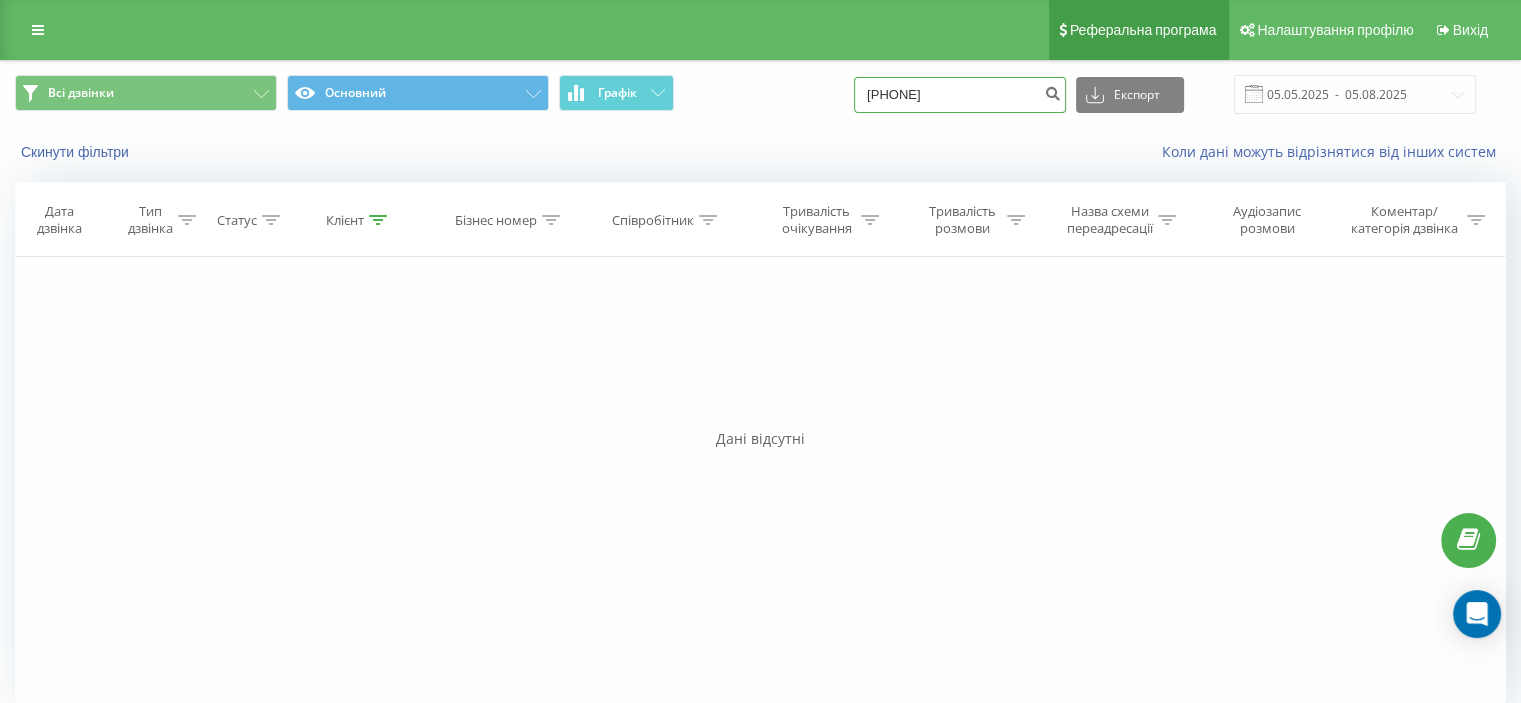 type on "0668607484" 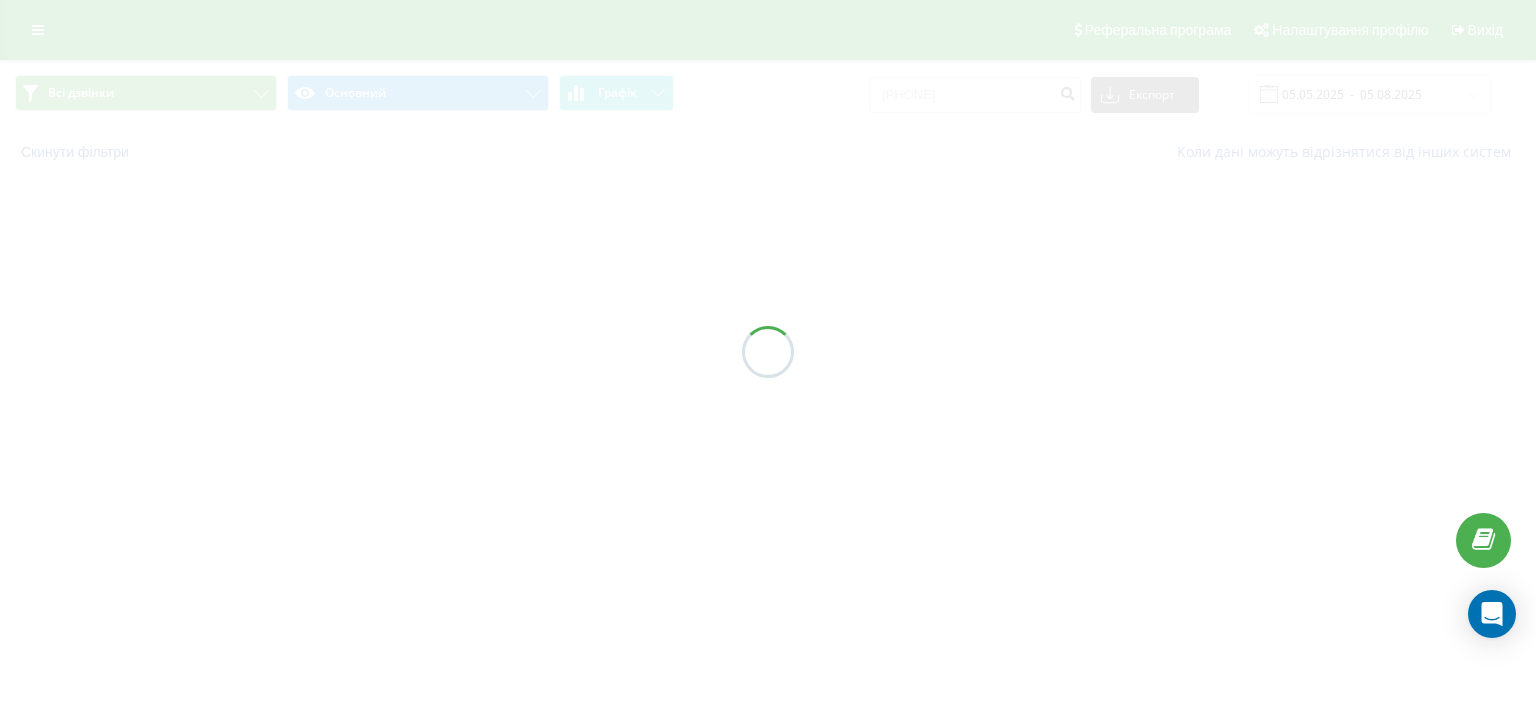 scroll, scrollTop: 0, scrollLeft: 0, axis: both 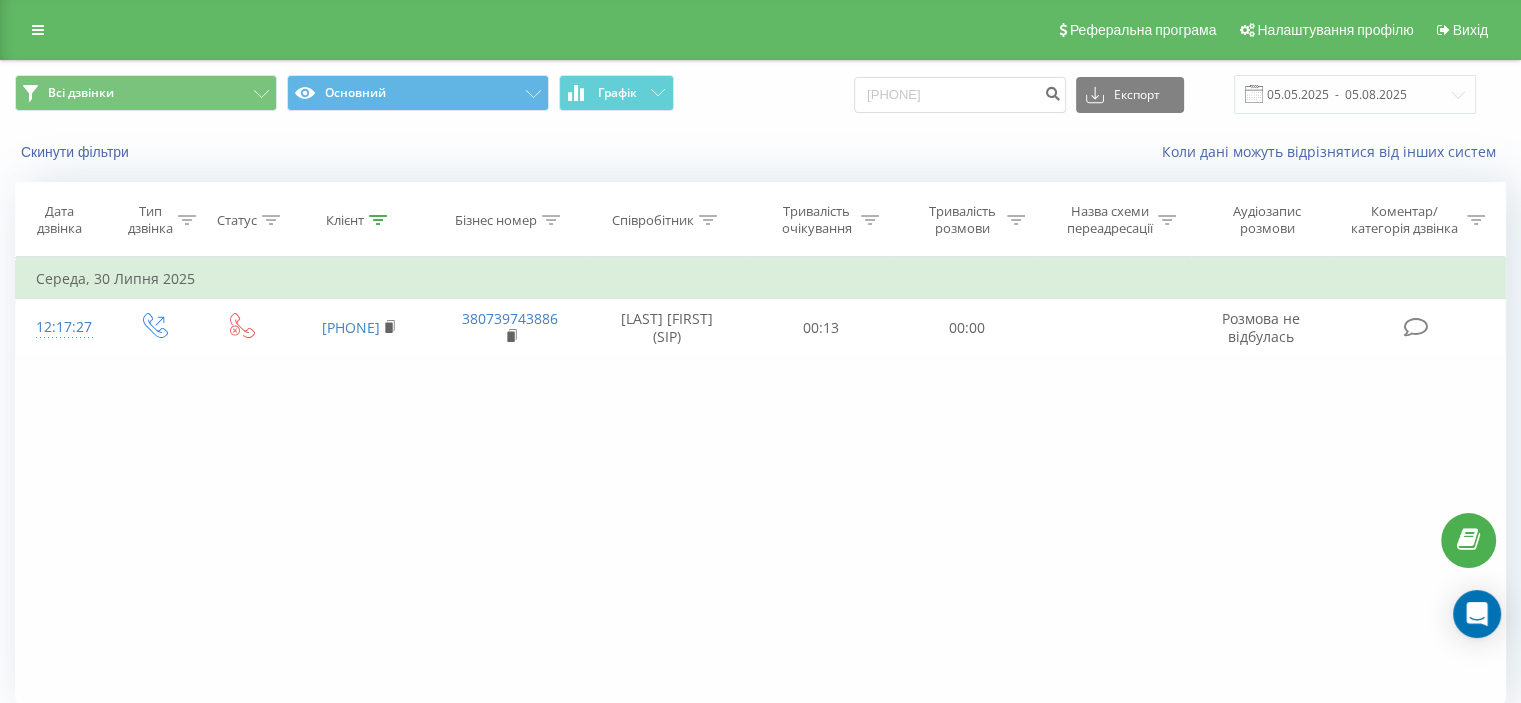 drag, startPoint x: 1001, startPoint y: 547, endPoint x: 1009, endPoint y: 442, distance: 105.30432 